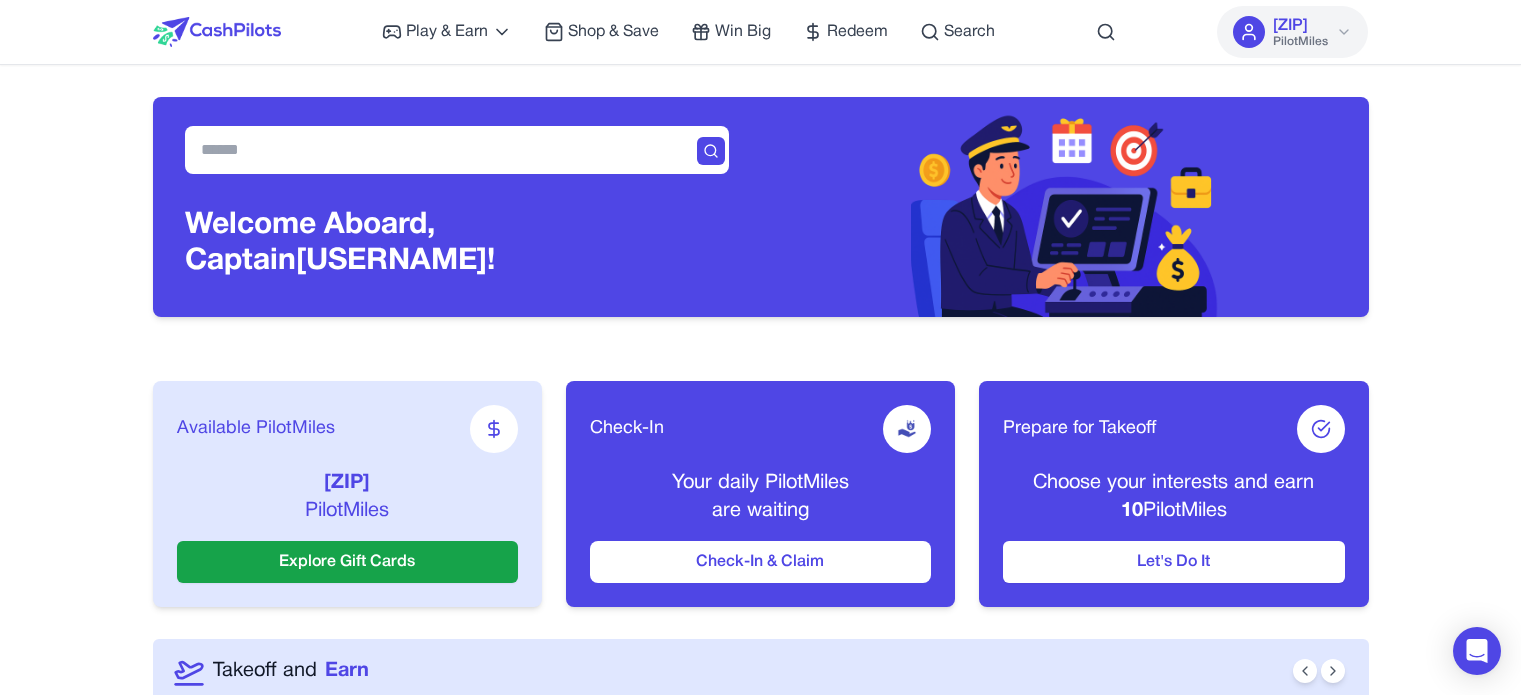 scroll, scrollTop: 0, scrollLeft: 0, axis: both 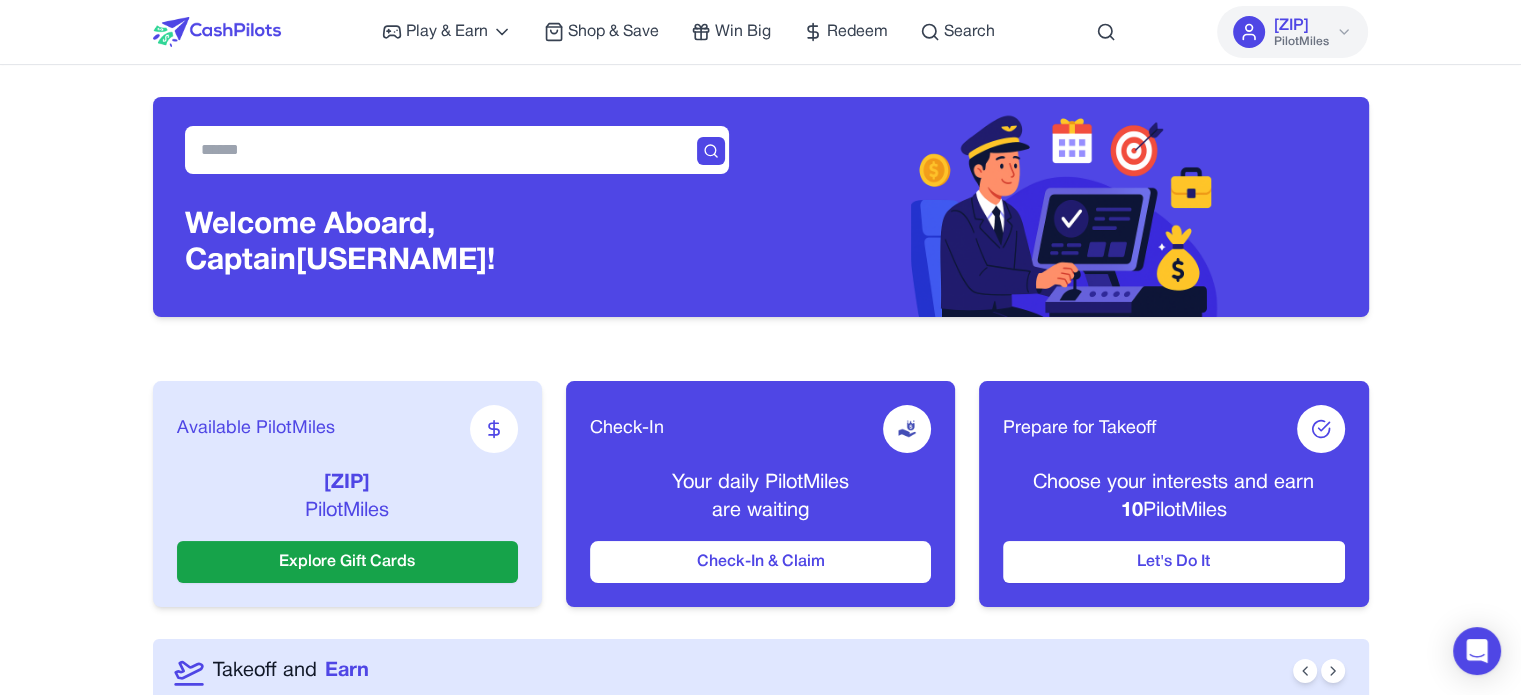 click on "PilotMiles" at bounding box center [1300, 42] 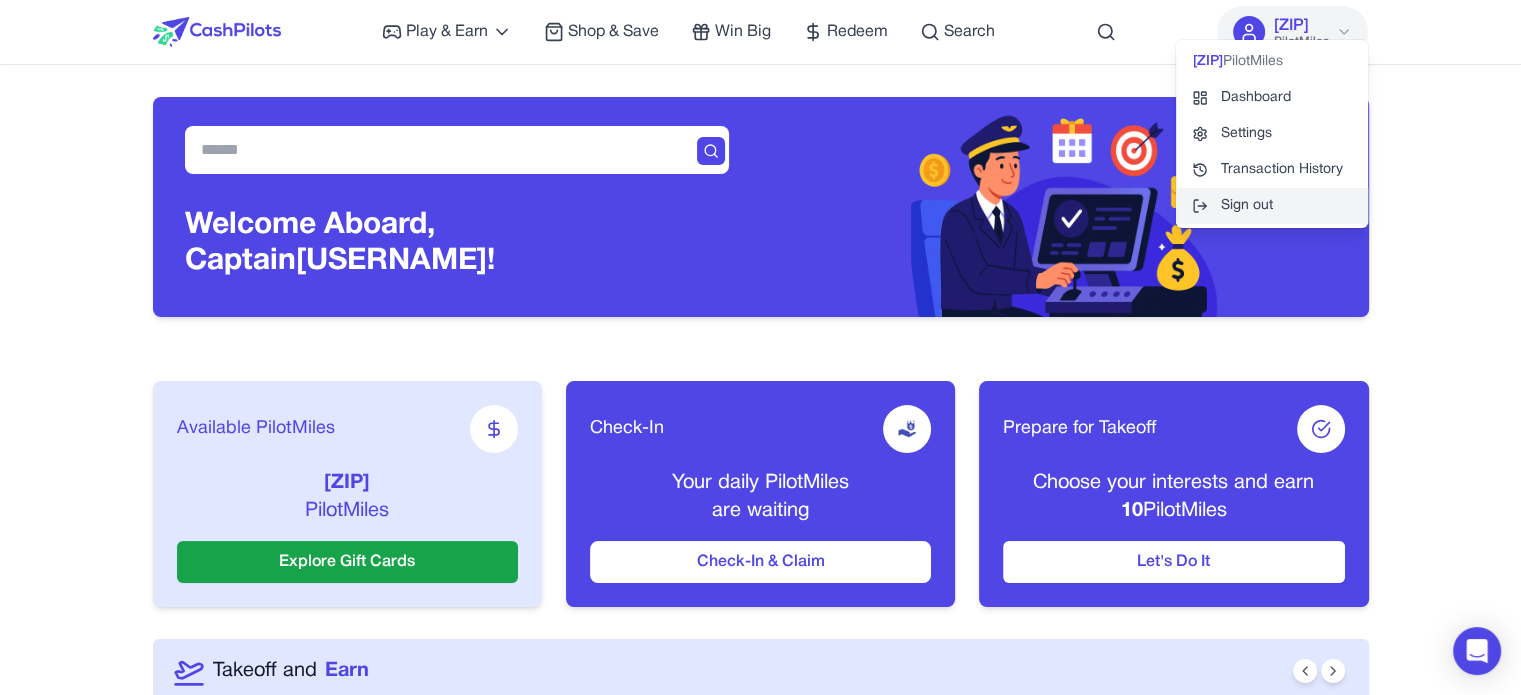 click on "Sign out" at bounding box center (1272, 206) 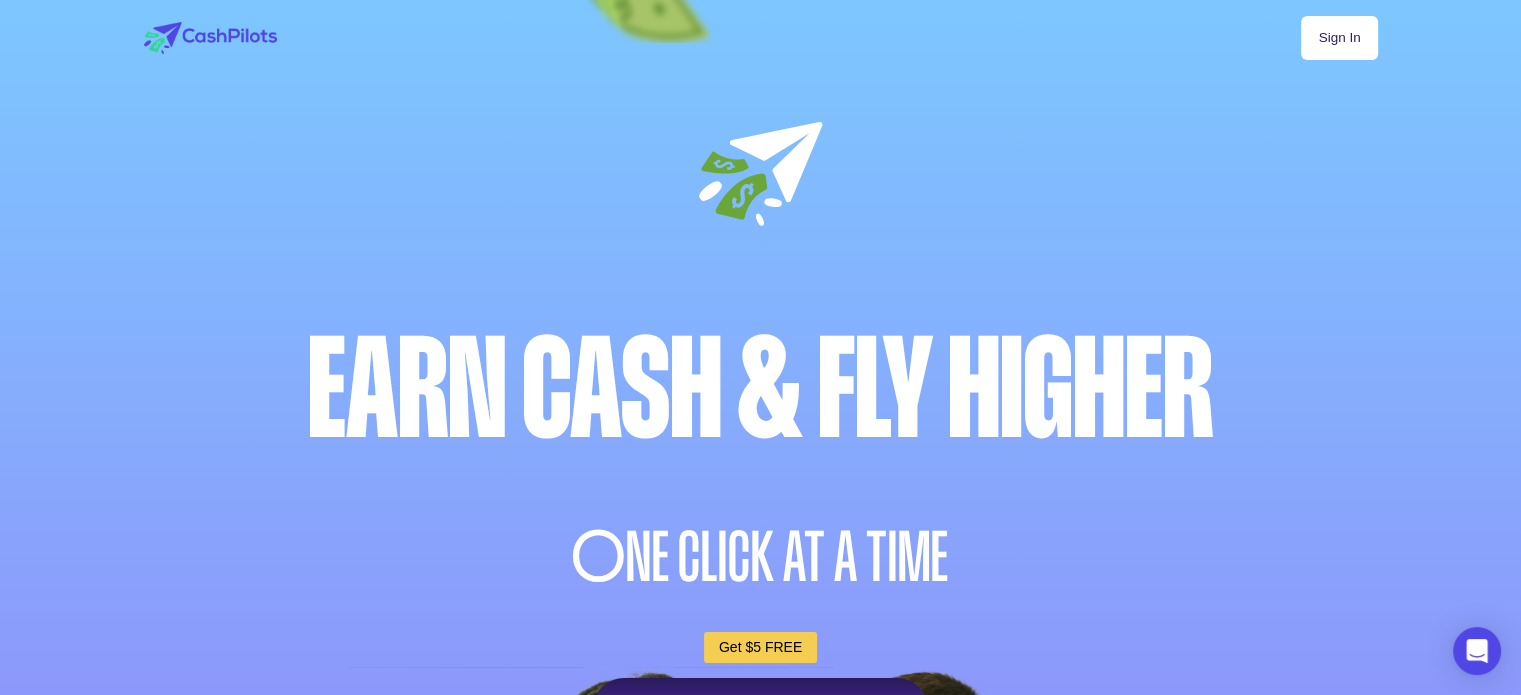 click on "Sign In Earn Cash & Fly higher O NE CLICK AT A TIME Get $5 FREE Start Now" at bounding box center (761, 606) 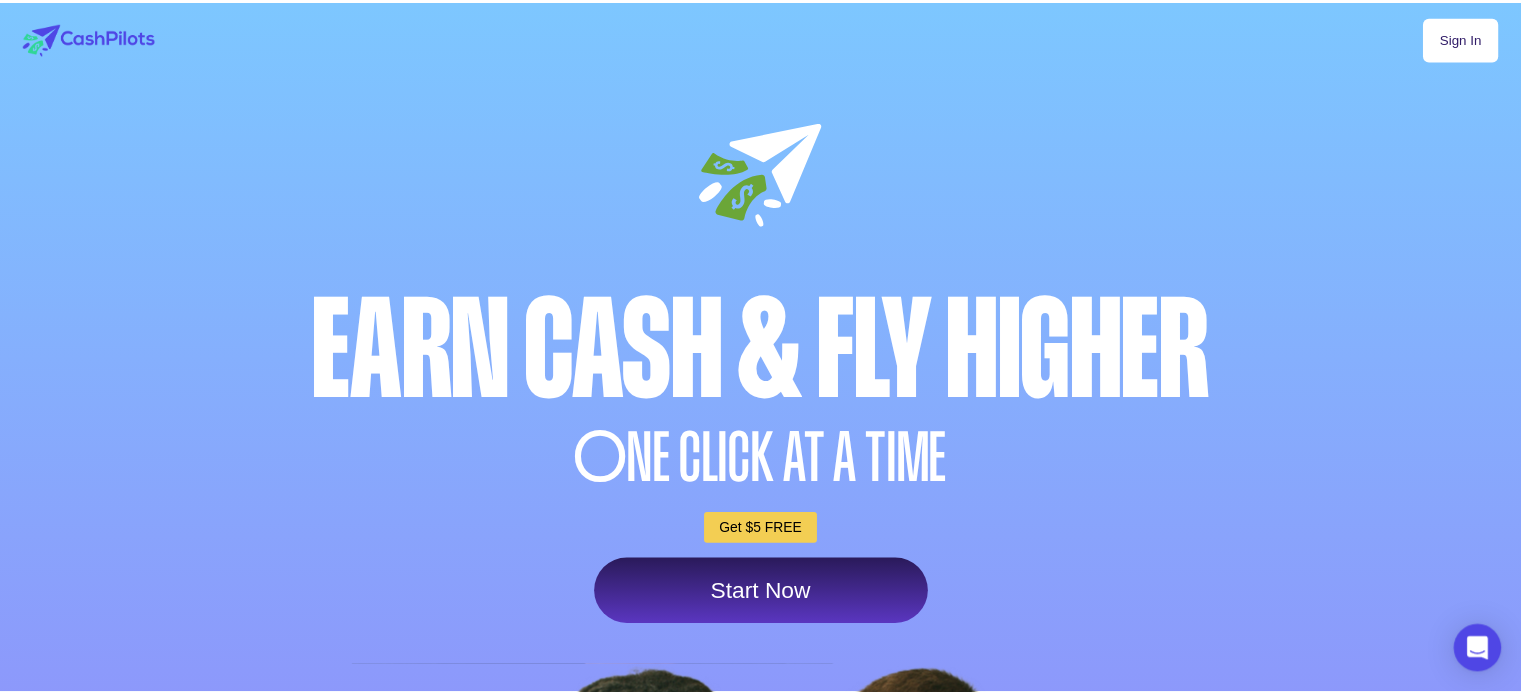 scroll, scrollTop: 0, scrollLeft: 0, axis: both 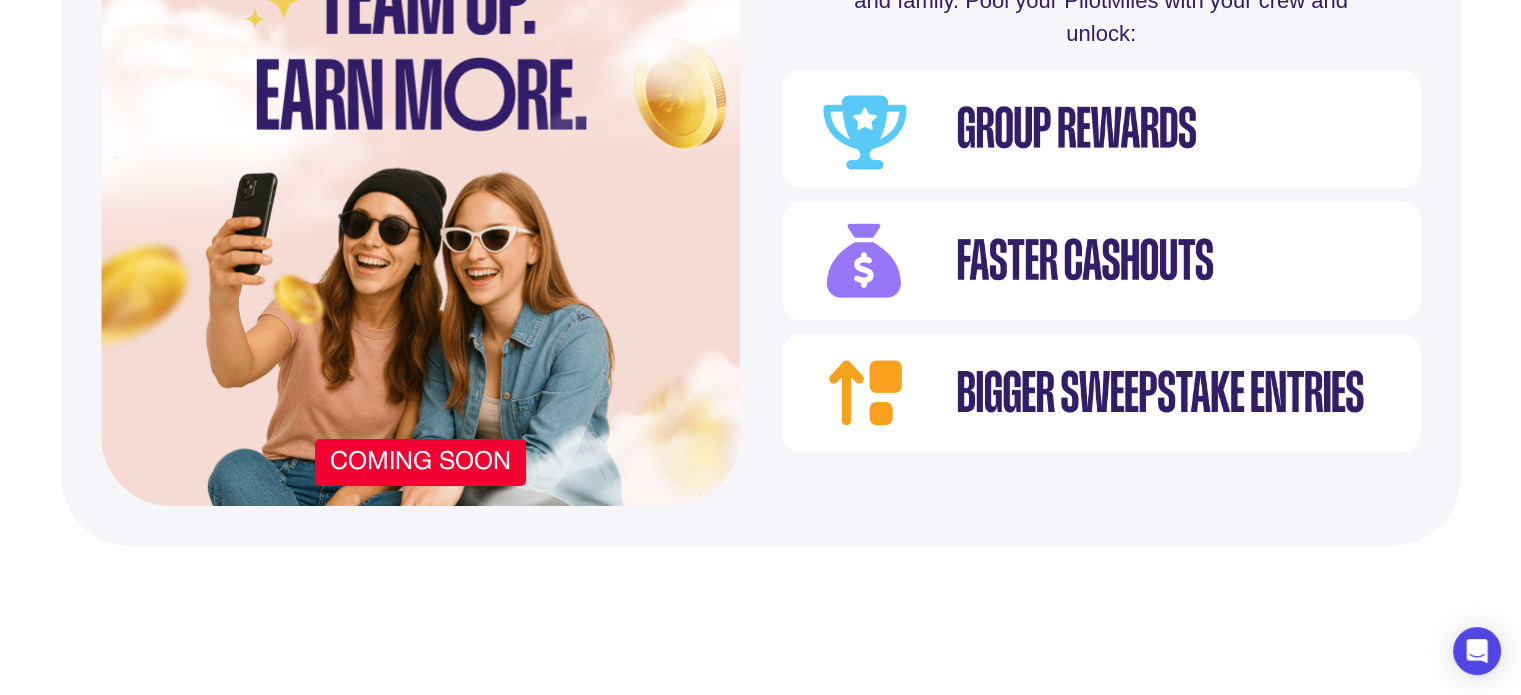 click on "Coming soon" at bounding box center (420, 463) 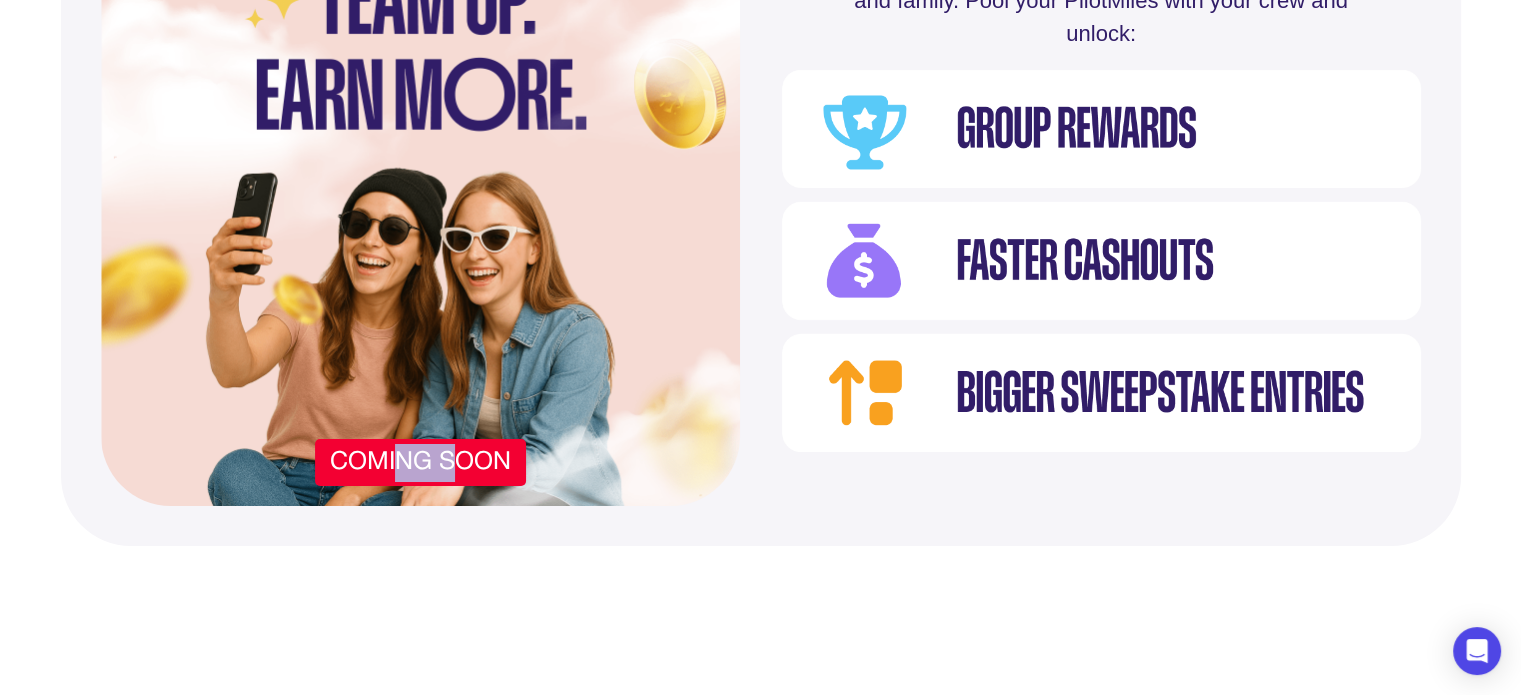 drag, startPoint x: 450, startPoint y: 518, endPoint x: 412, endPoint y: 513, distance: 38.327538 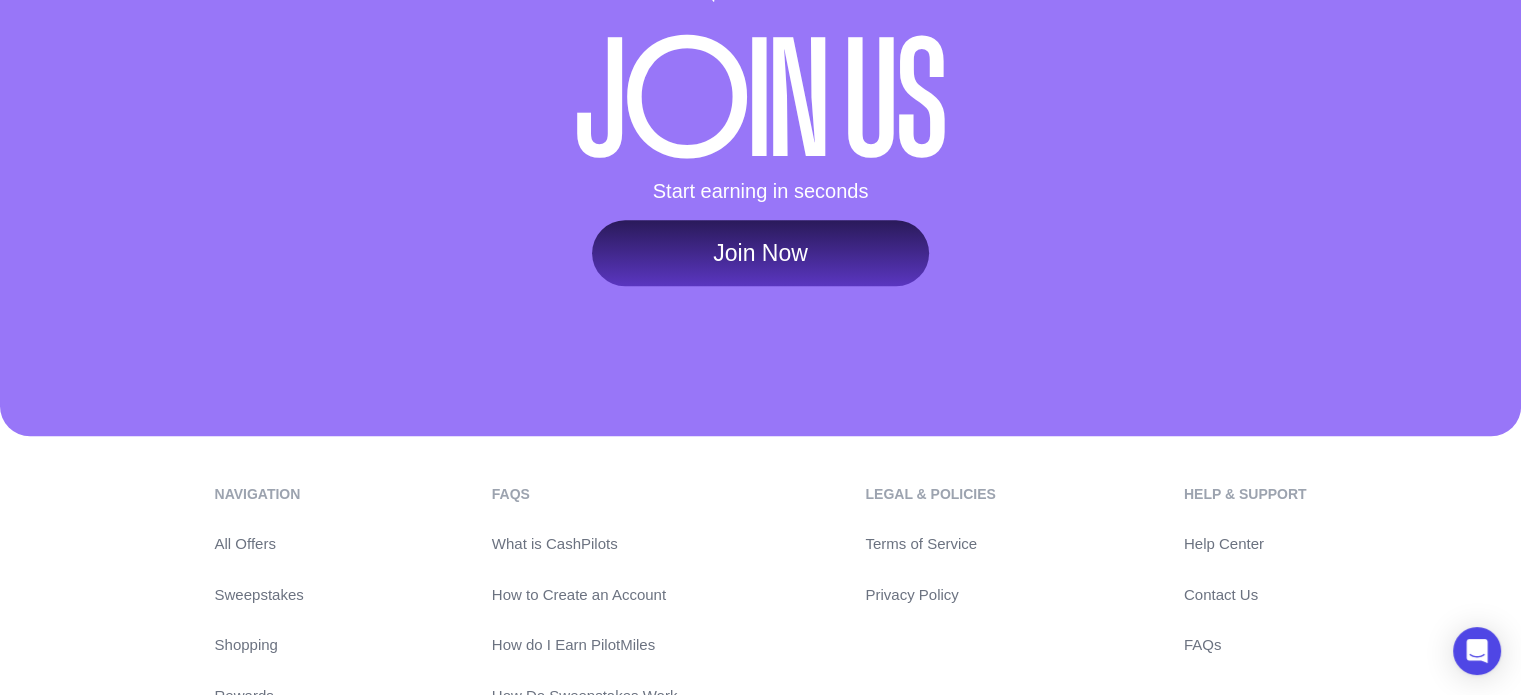 scroll, scrollTop: 9920, scrollLeft: 0, axis: vertical 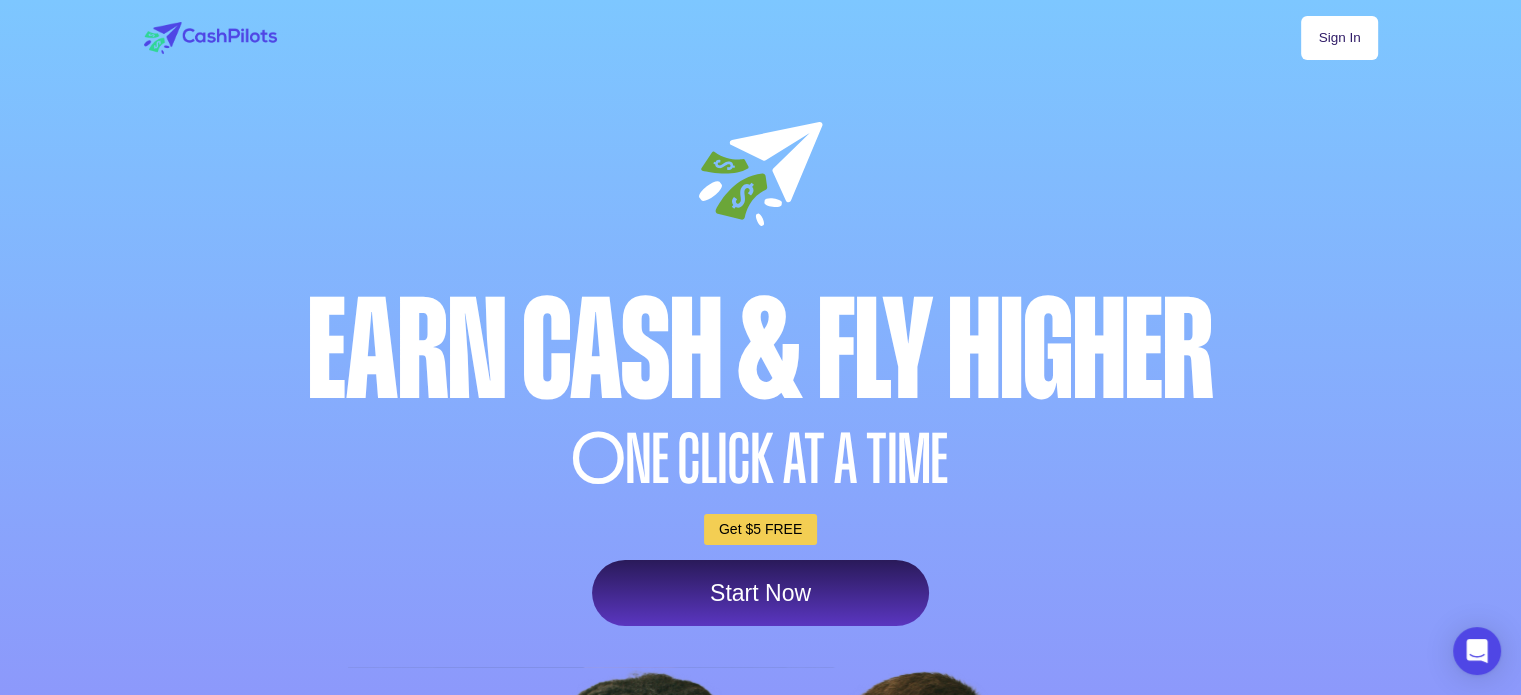 click on "Sign In" at bounding box center (1339, 38) 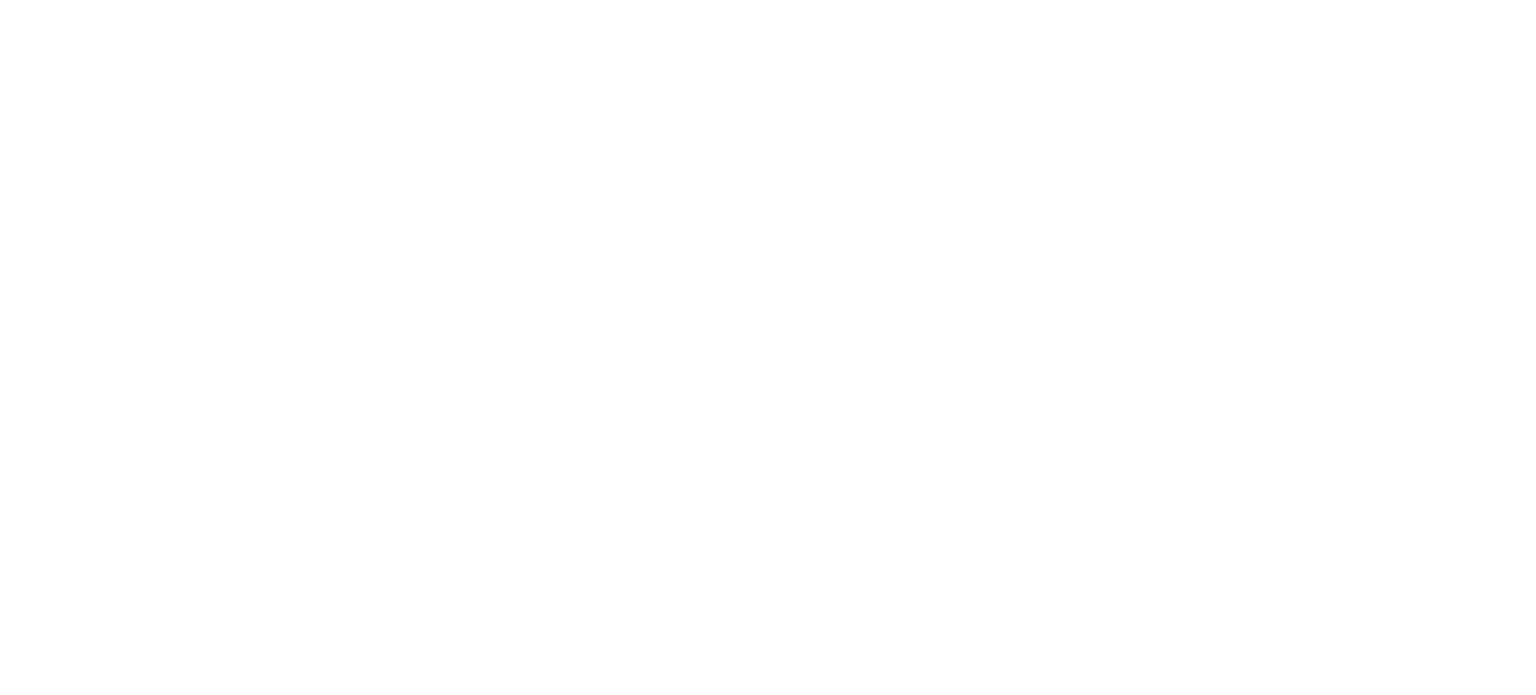 scroll, scrollTop: 0, scrollLeft: 0, axis: both 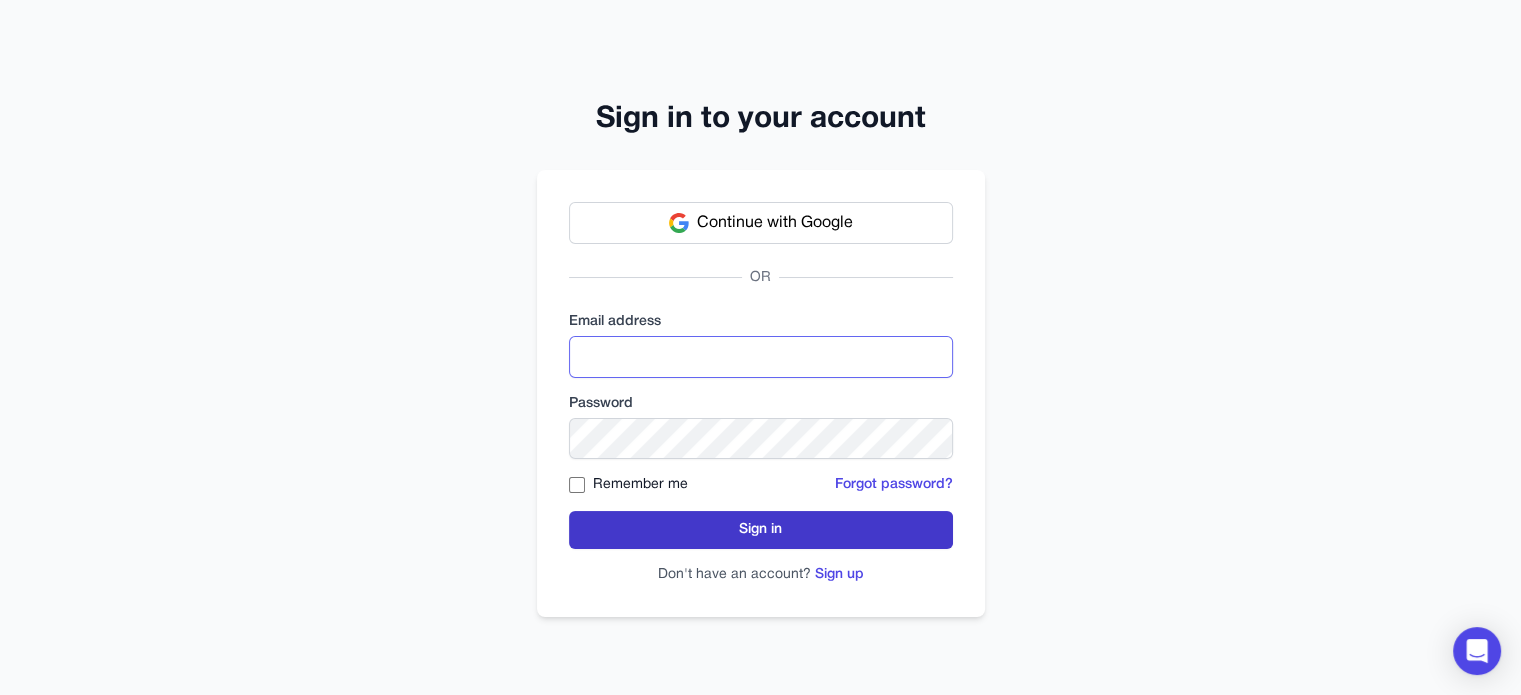 type on "**********" 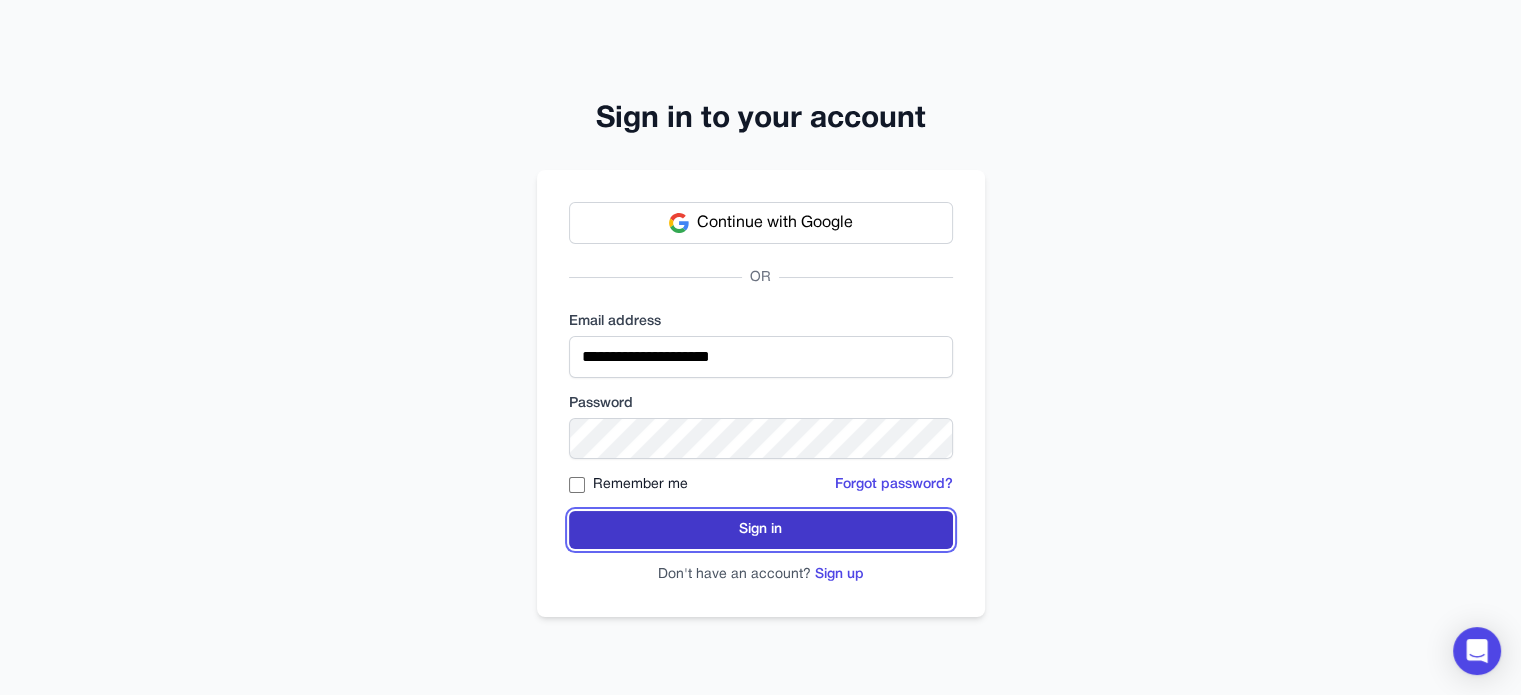 click on "Sign in" at bounding box center (761, 530) 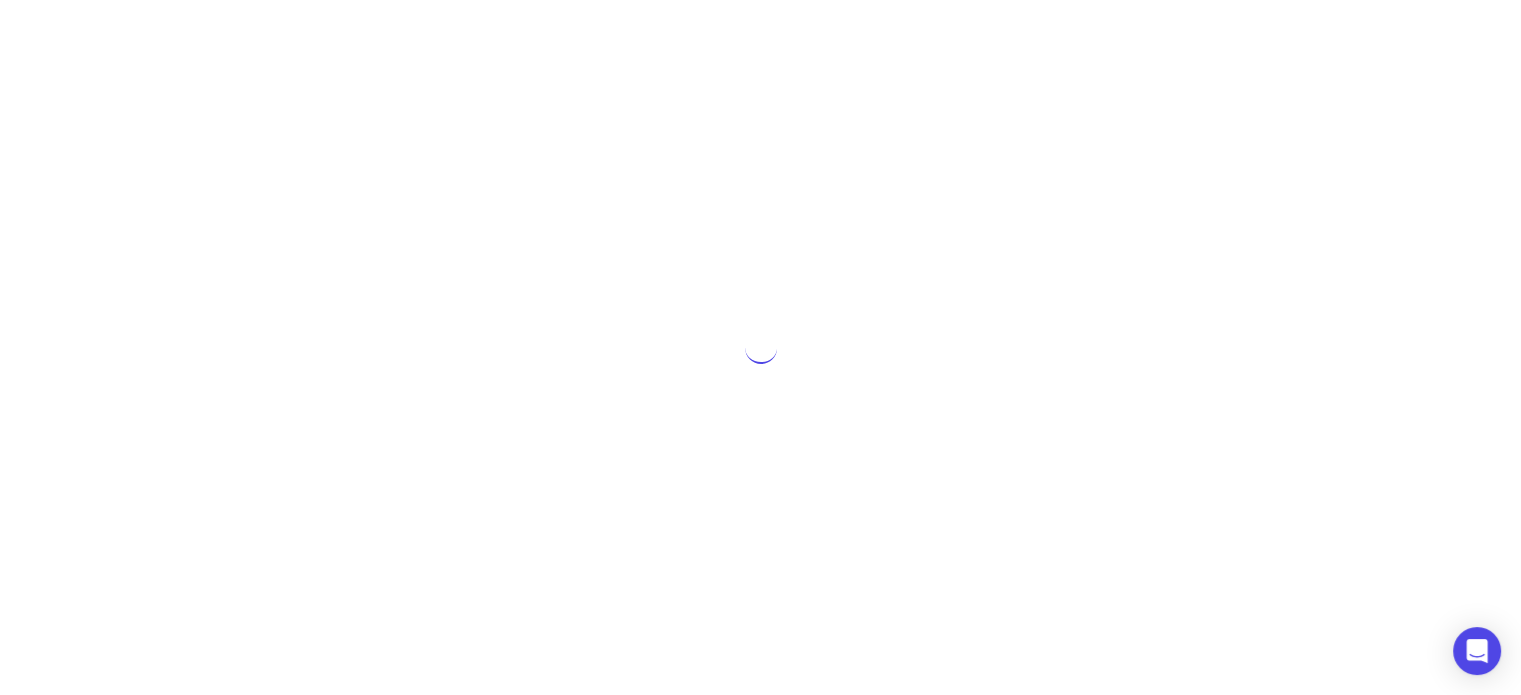 scroll, scrollTop: 0, scrollLeft: 0, axis: both 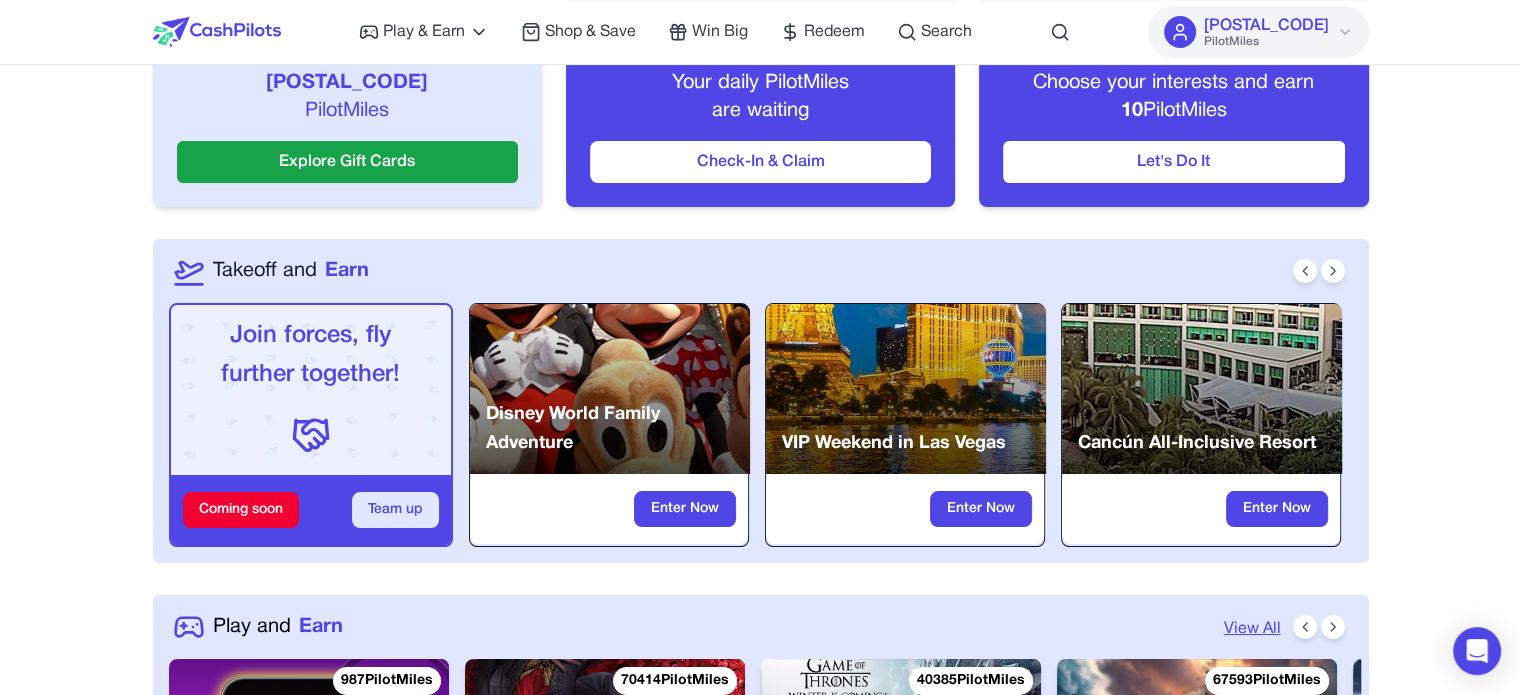 click on "Team up" at bounding box center [395, 510] 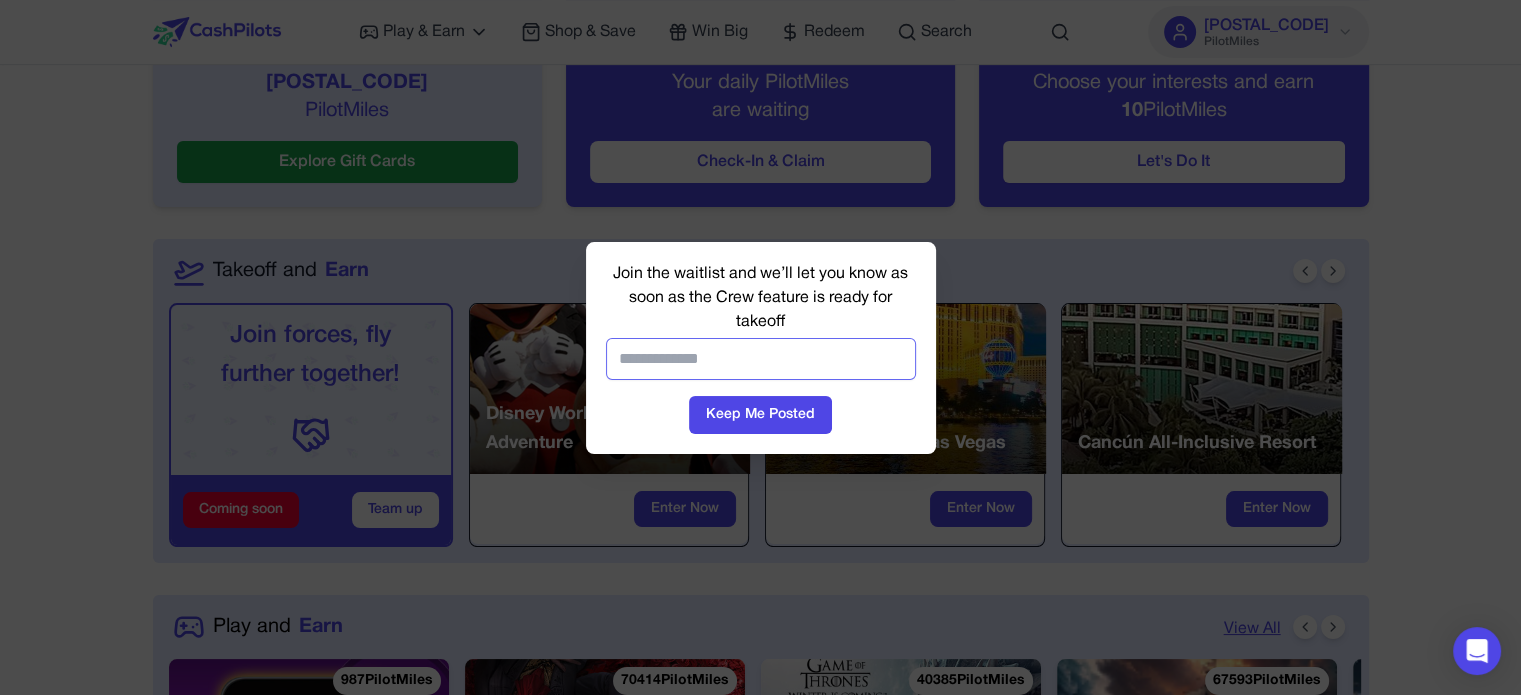 click at bounding box center [761, 359] 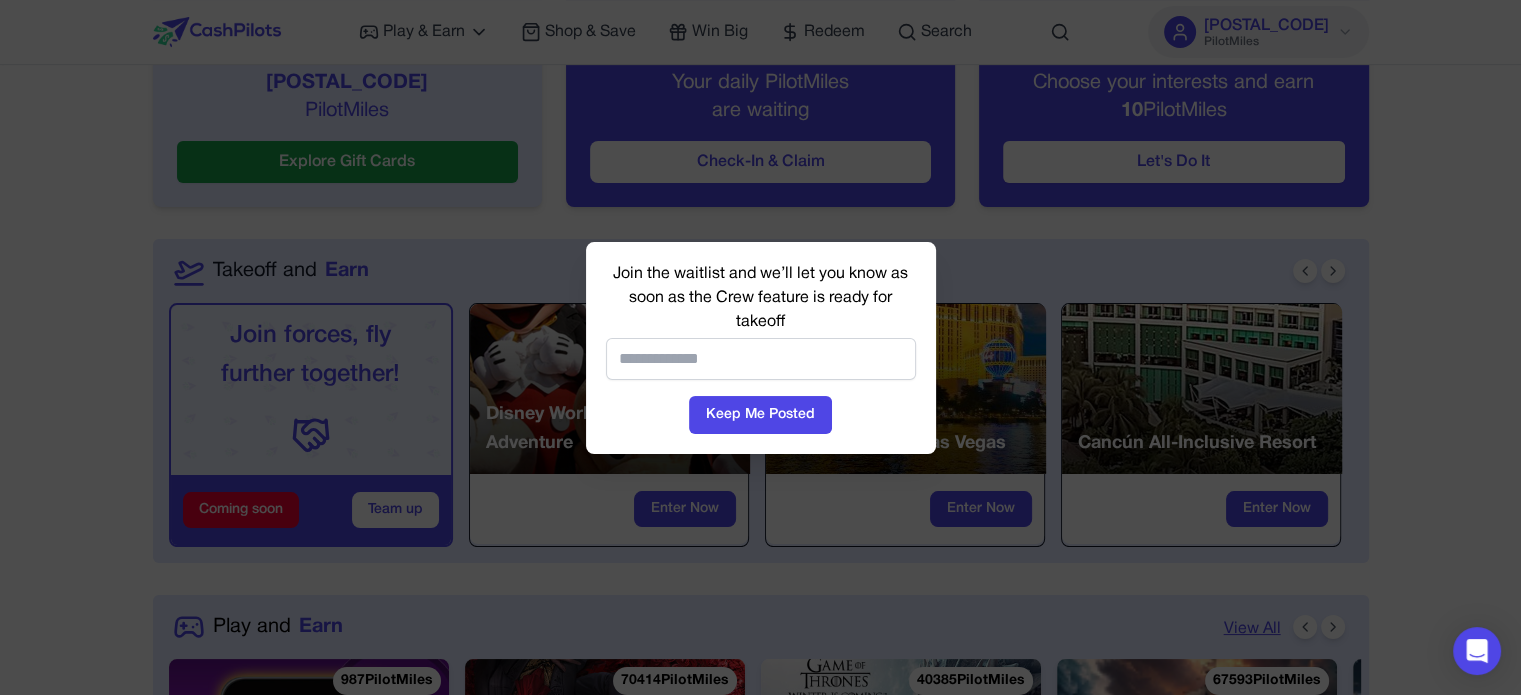 click on "Join the waitlist and we’ll let you know as soon as the Crew feature is ready for takeoff" at bounding box center [761, 298] 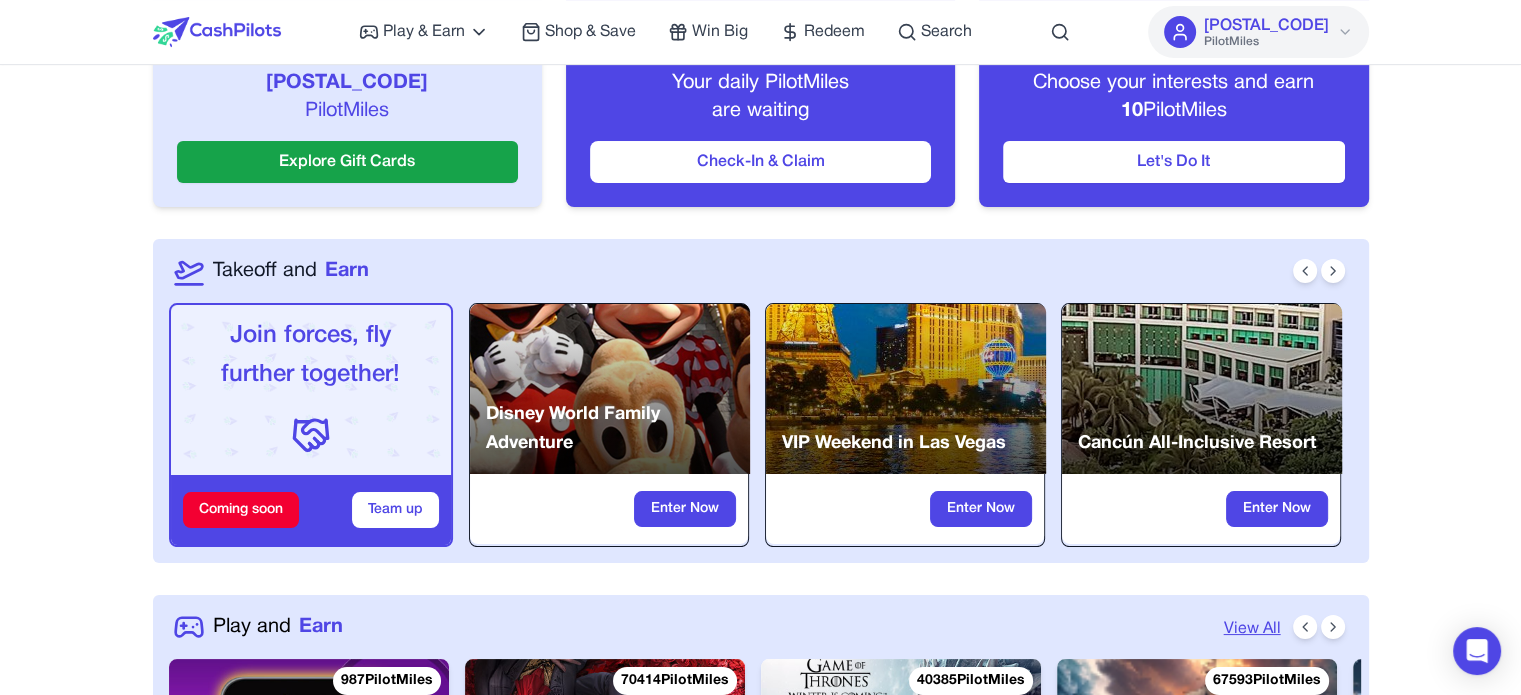 click on "Play & Earn   Play Games Enjoy fun games and earn Try New App Test new app for rewards Answer Surveys Share opinions for PilotMiles Signup & Earn Join service, get rewards Read Articles Learn and earn PilotMiles Shop & Save   Win Big   Redeem   Search   [POSTAL_CODE] PilotMiles Home Play & Earn Shop & Save Win Big Redeem Search [USERNAME] [POSTAL_CODE] PilotMiles Welcome Aboard, Captain  [USERNAME]! Available PilotMiles 10015 PilotMiles Explore Gift Cards Check-In Your daily PilotMiles are waiting Check-In & Claim Prepare for Takeoff Choose your interests and earn 10  PilotMiles Let's Do It Takeoff and Earn Join forces, fly further together! Coming soon Team up Disney World Family Adventure Enter Now VIP Weekend in Las Vegas Enter Now Cancún All-Inclusive Resort Enter Now Play and Earn View All 987  PilotMiles FreeCell Deluxe Social Reach the various levels within 30 days.  New users only. Confirms in 30 days Android Games 70414  PilotMiles Game of Vampires iOS Games 40385  PilotMiles Game of Thrones Android Games 67593 Web Web" at bounding box center (760, 2100) 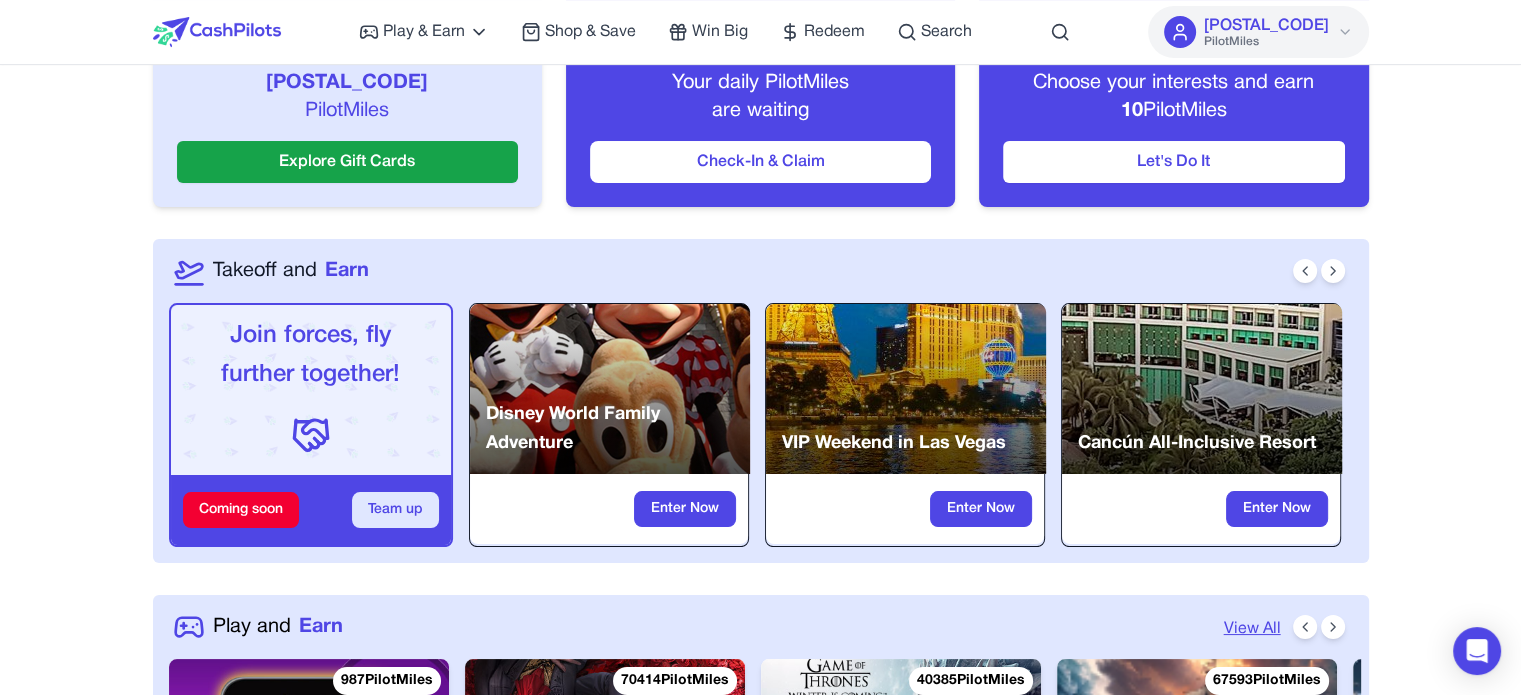 click on "Team up" at bounding box center (395, 510) 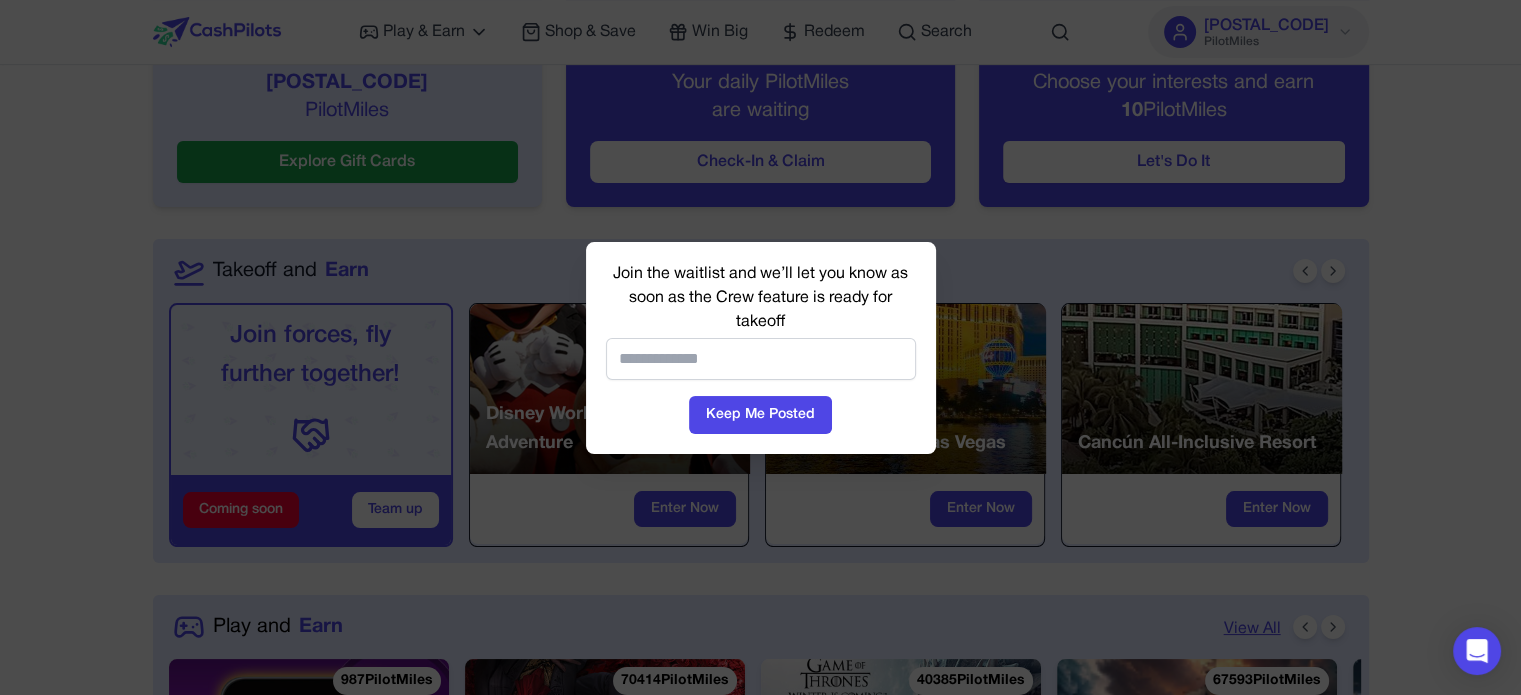 type 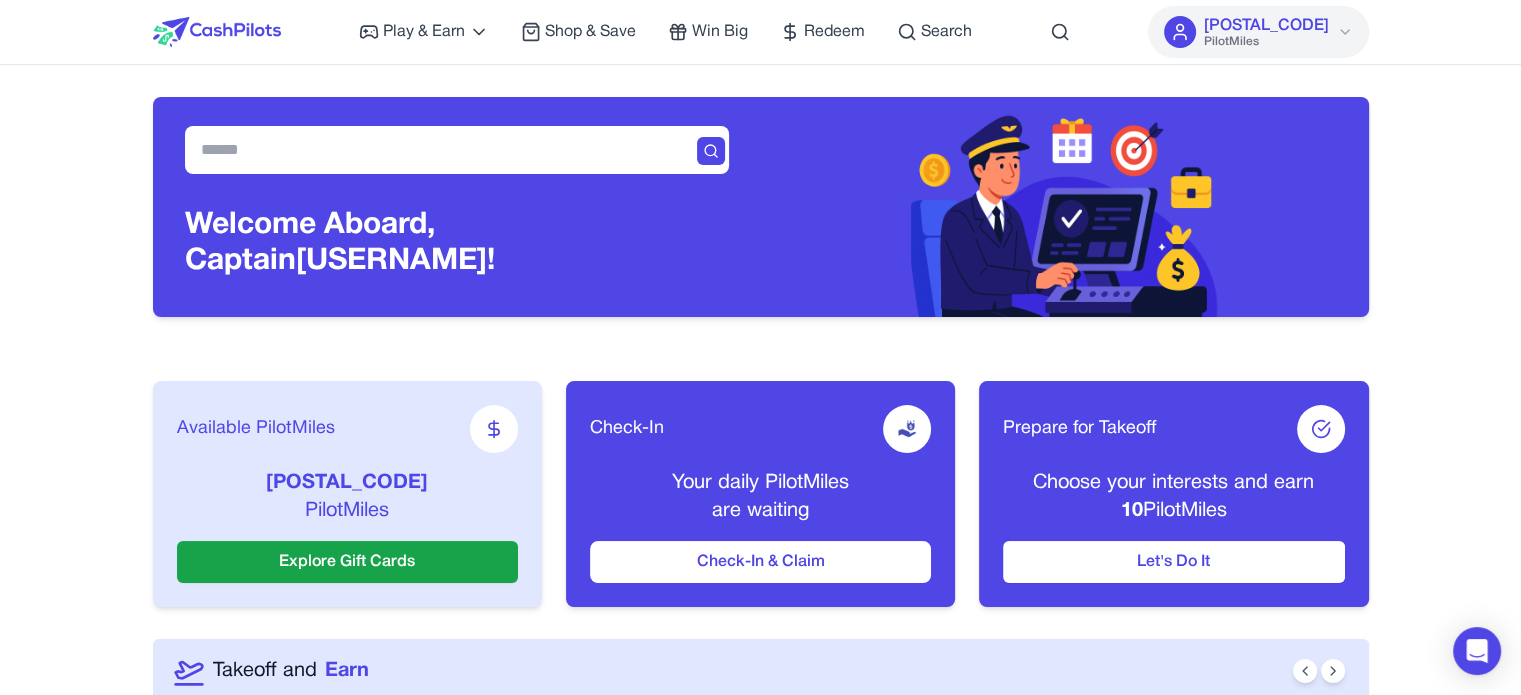 scroll, scrollTop: 0, scrollLeft: 0, axis: both 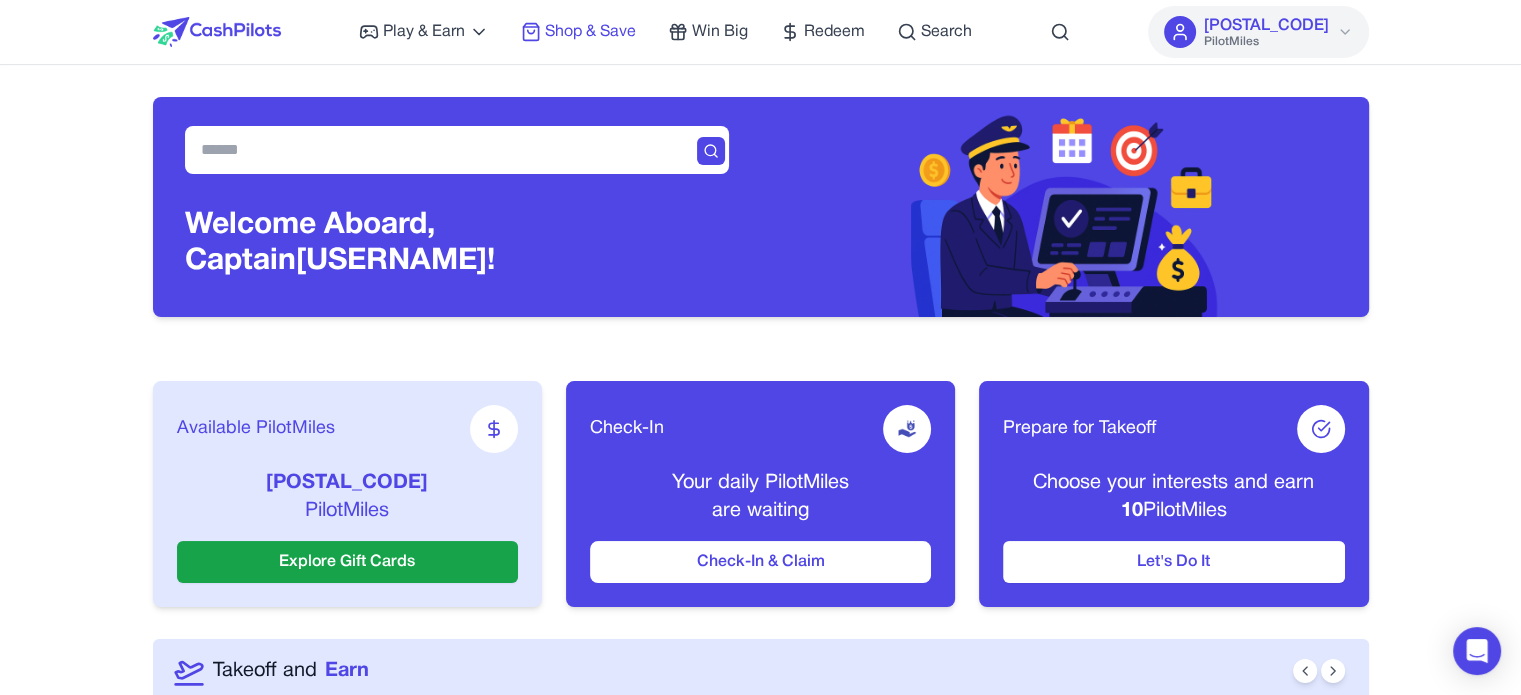 click on "Shop & Save" at bounding box center [590, 32] 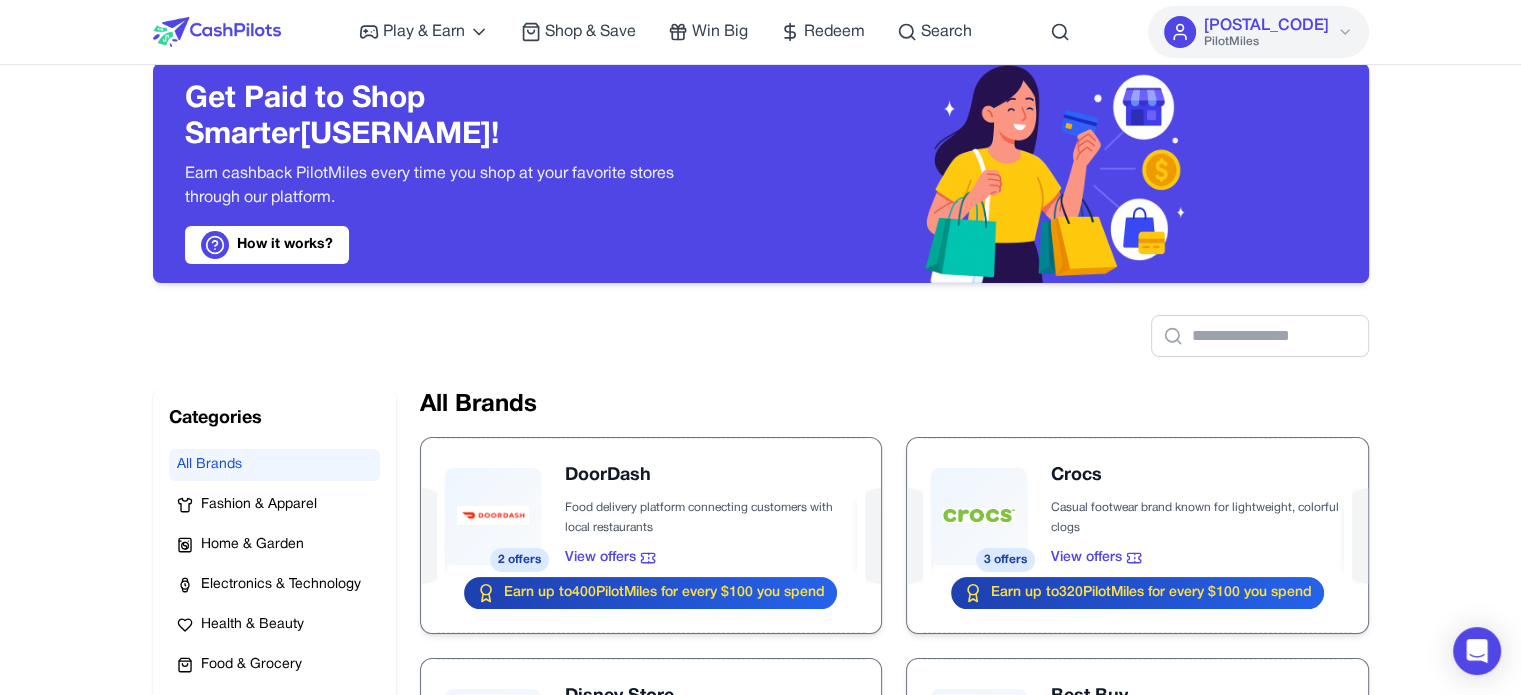 scroll, scrollTop: 0, scrollLeft: 0, axis: both 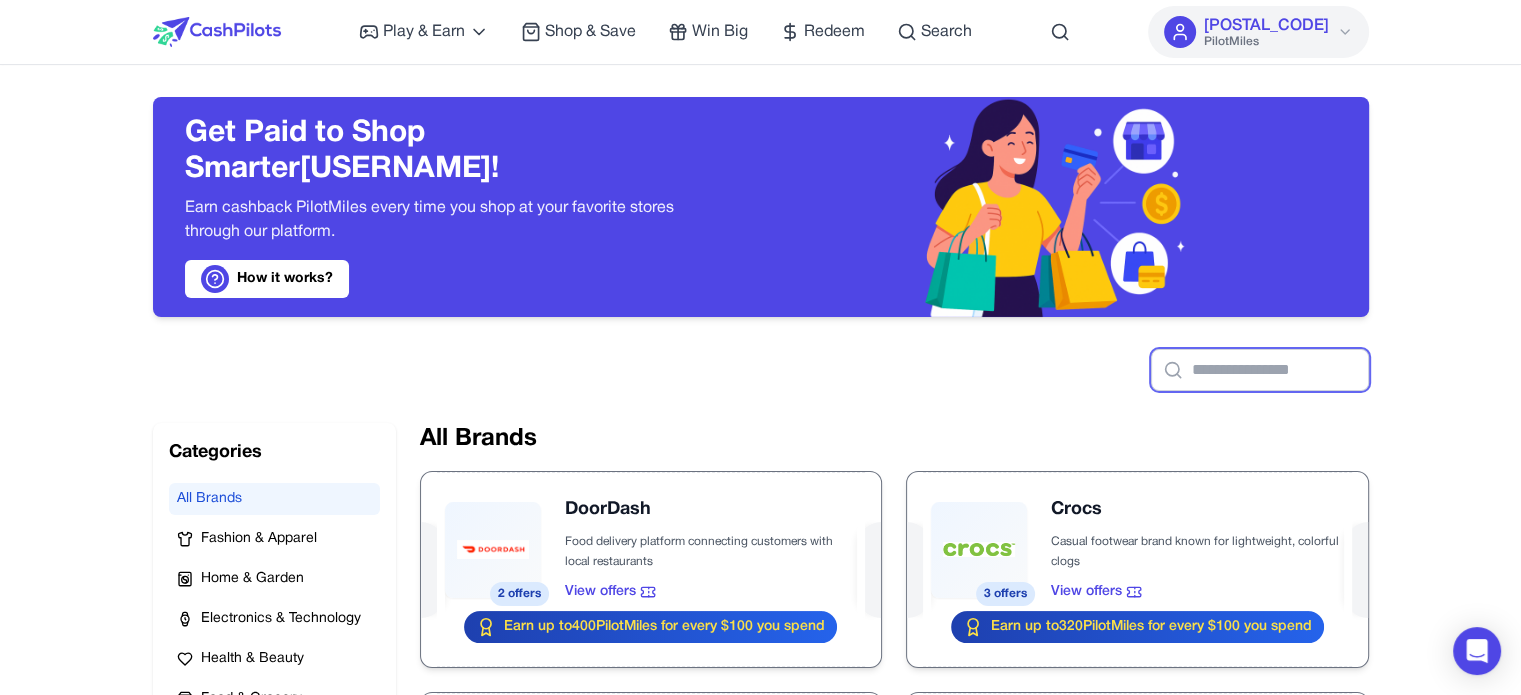 click at bounding box center [1260, 370] 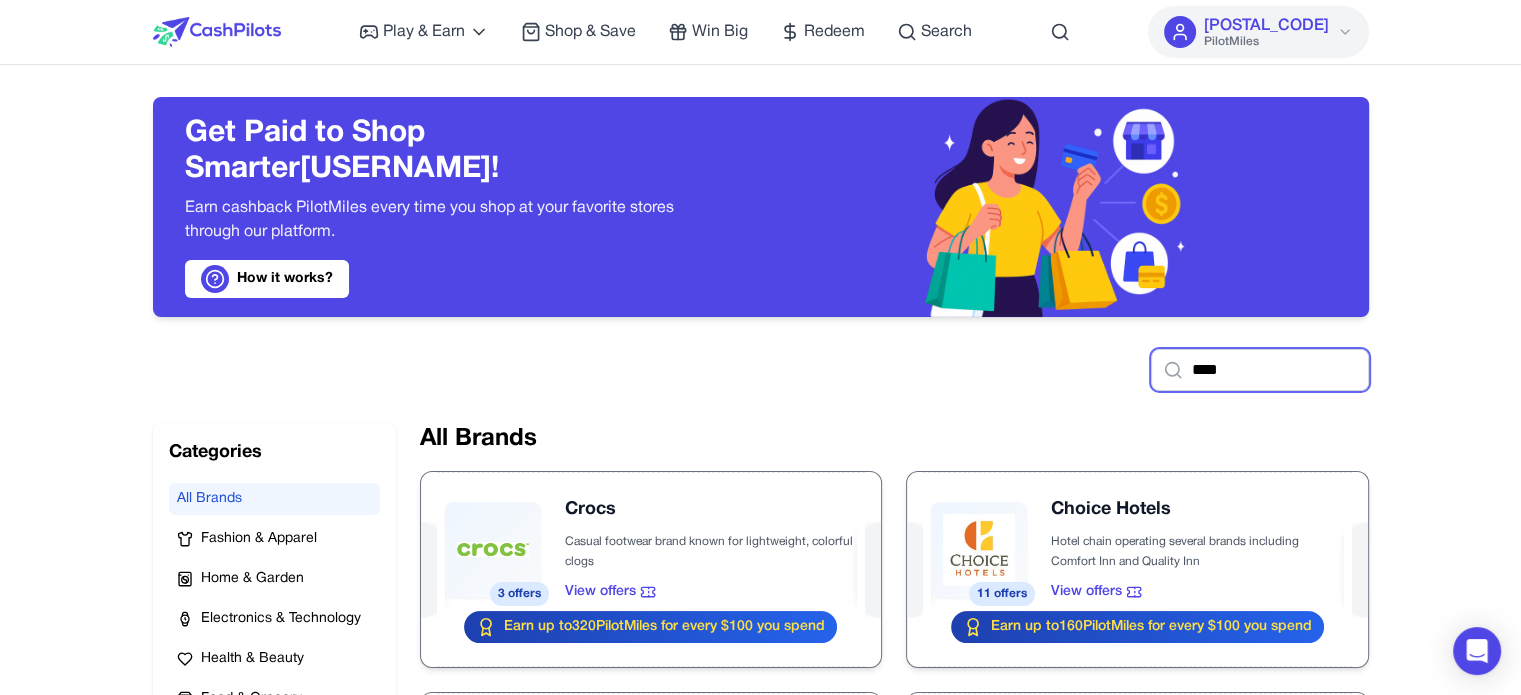 type on "*****" 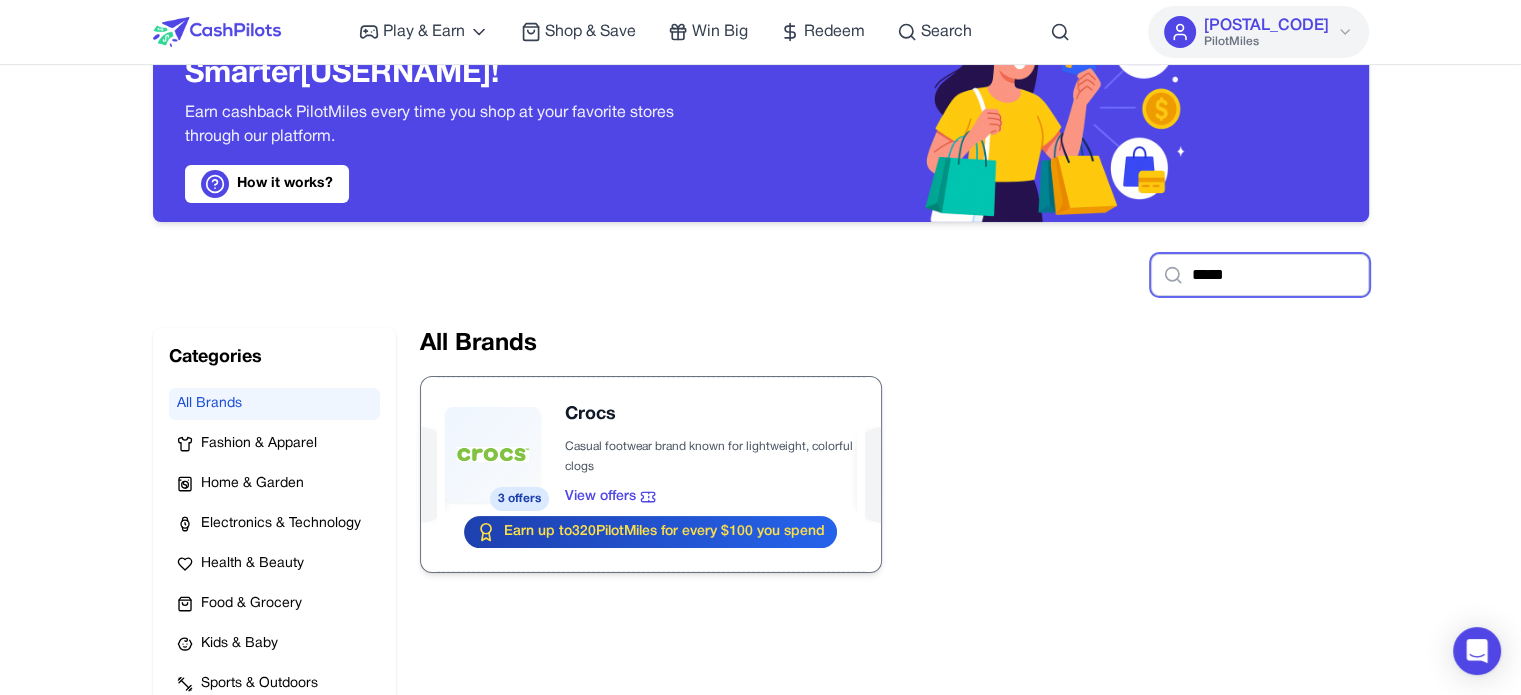 scroll, scrollTop: 0, scrollLeft: 0, axis: both 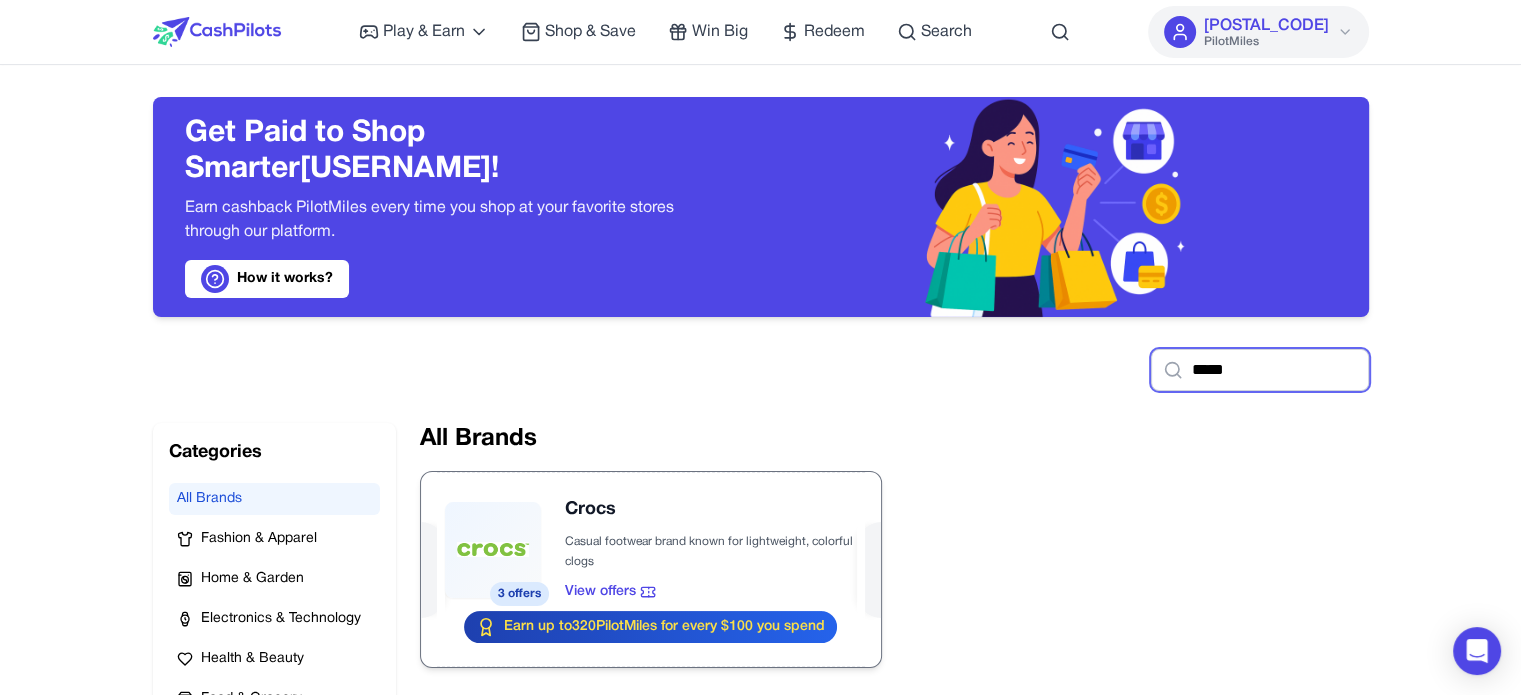 click on "*****" at bounding box center [1260, 370] 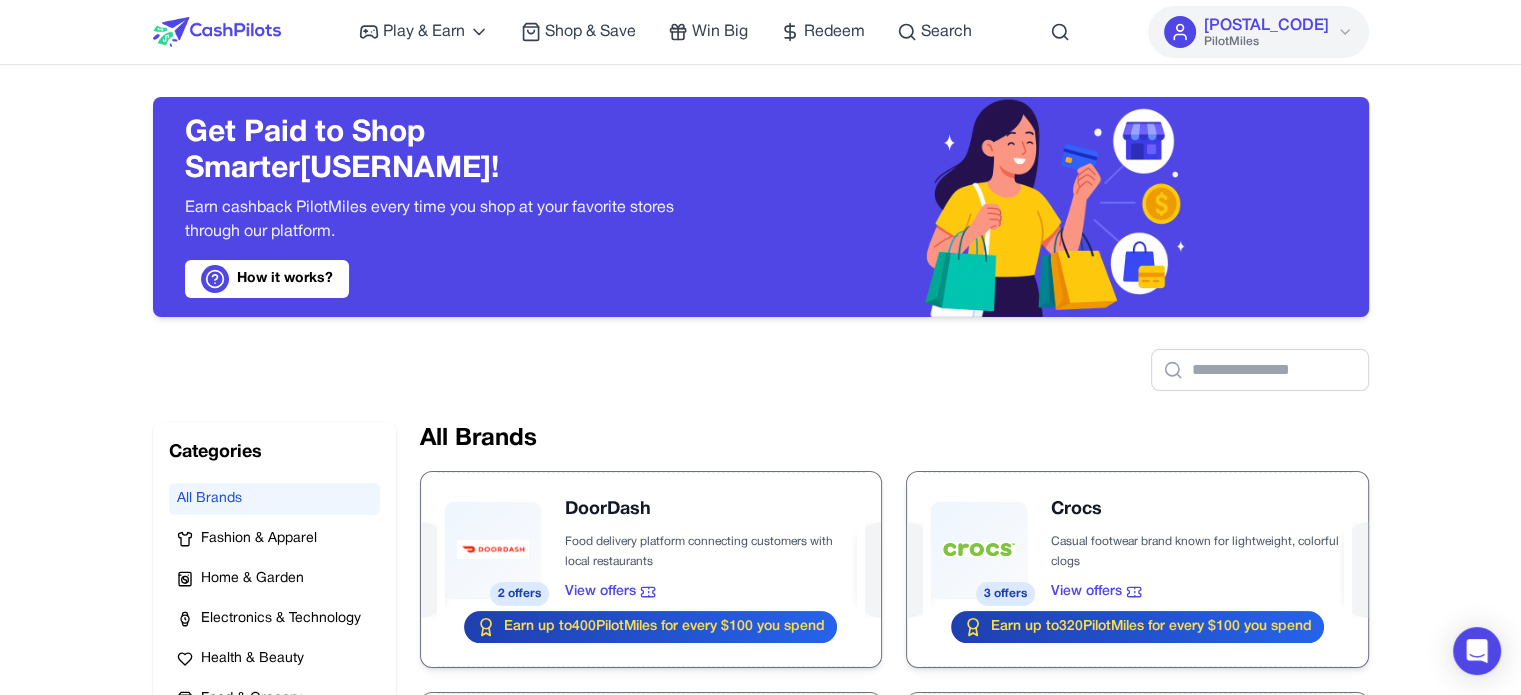 click on "Get Paid to Shop Smarter  [USERNAME]! Earn cashback PilotMiles every time you shop at your favorite stores through our platform. How it works? Brands Categories All Brands Fashion & Apparel Home & Garden Electronics & Technology Health & Beauty Food & Grocery Kids & Baby Sports & Outdoors Automotive & Transportation Entertainment & Media Business & Office Specialty & Other Services & Subscriptions All Brands 2   offers DoorDash Food delivery platform connecting customers with local restaurants View offers Earn up to  400  PilotMiles for every $100 you spend 3   offers Crocs Casual footwear brand known for lightweight, colorful clogs View offers Earn up to  320  PilotMiles for every $100 you spend 8   offers Disney Store Official Disney merchandise retailer for character products View offers Earn up to  160  PilotMiles for every $100 you spend 1   offer Best Buy Consumer electronics retailer offering appliances, computers, and entertainment products View offers Earn up to  40  PilotMiles for every $100 you spend" at bounding box center [761, 1413] 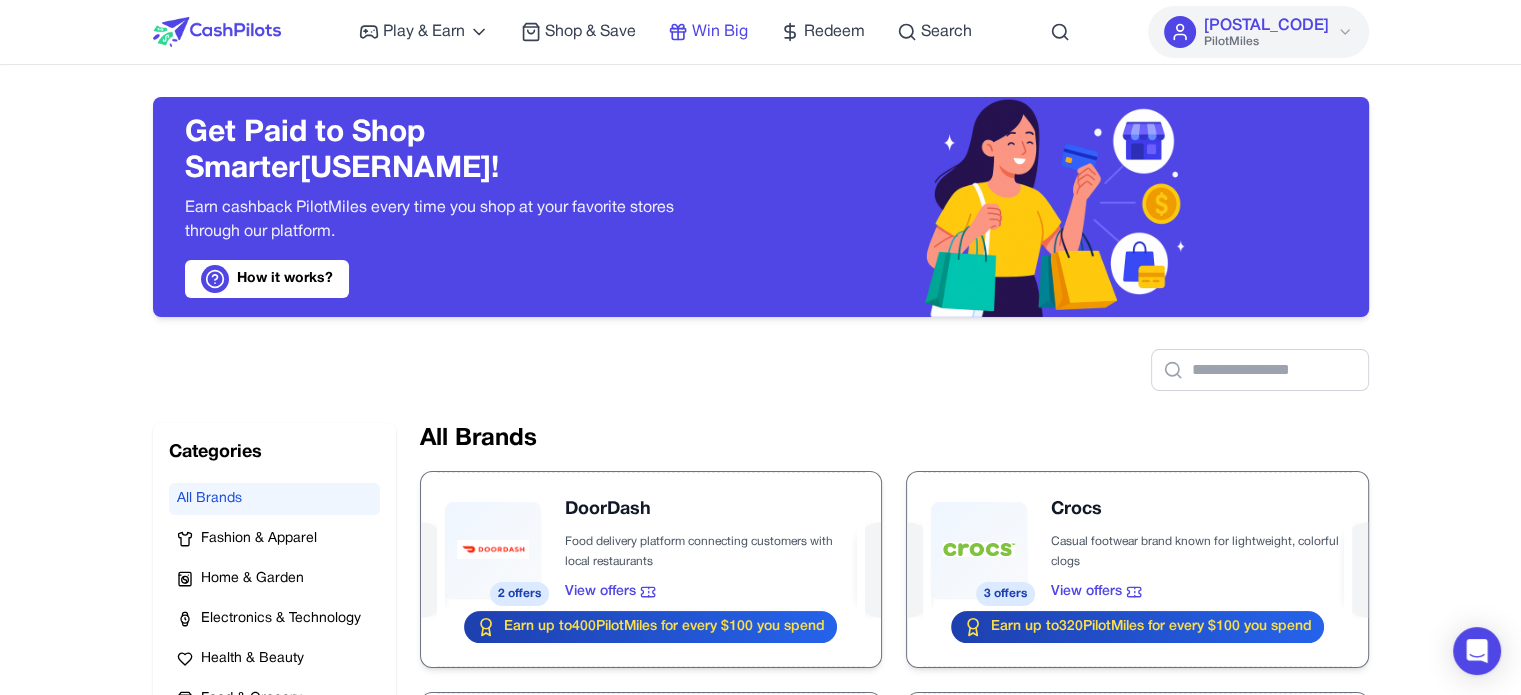 click on "Win Big" at bounding box center (720, 32) 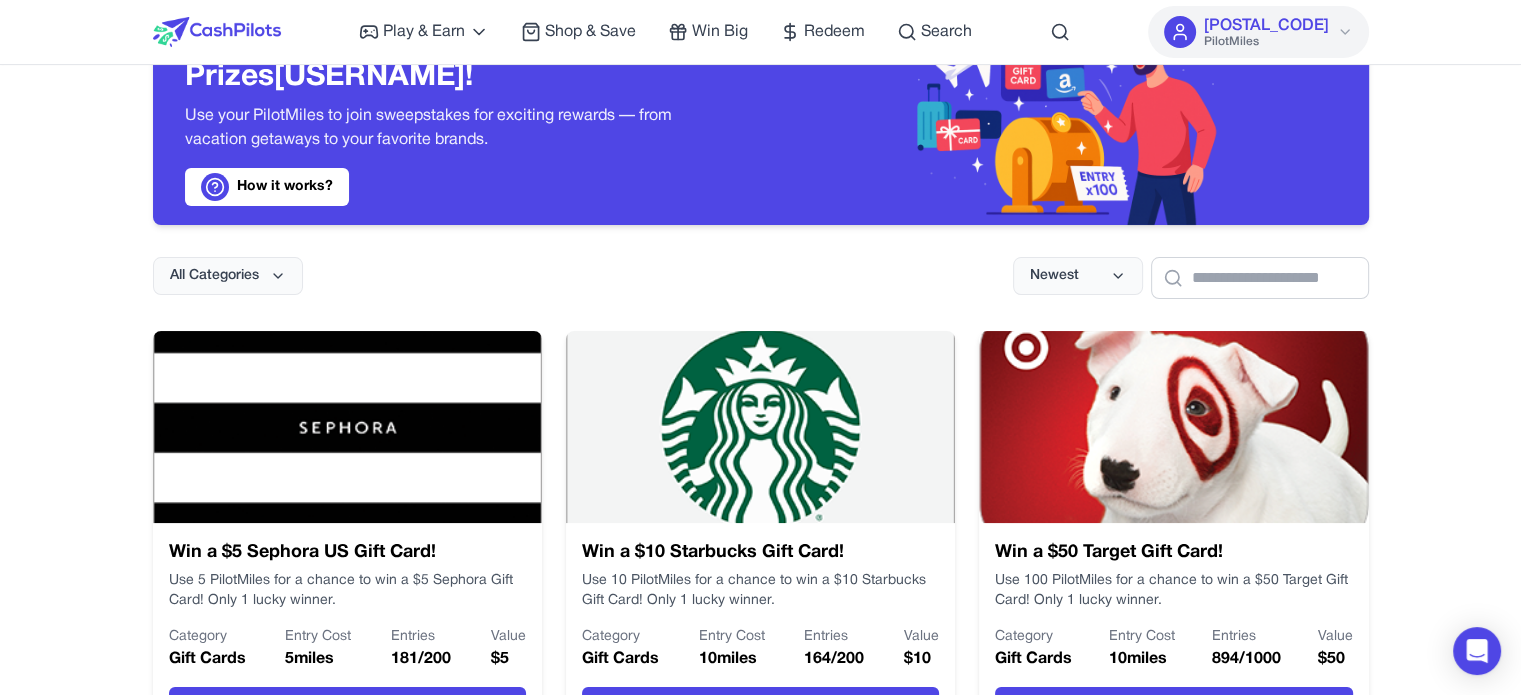 scroll, scrollTop: 0, scrollLeft: 0, axis: both 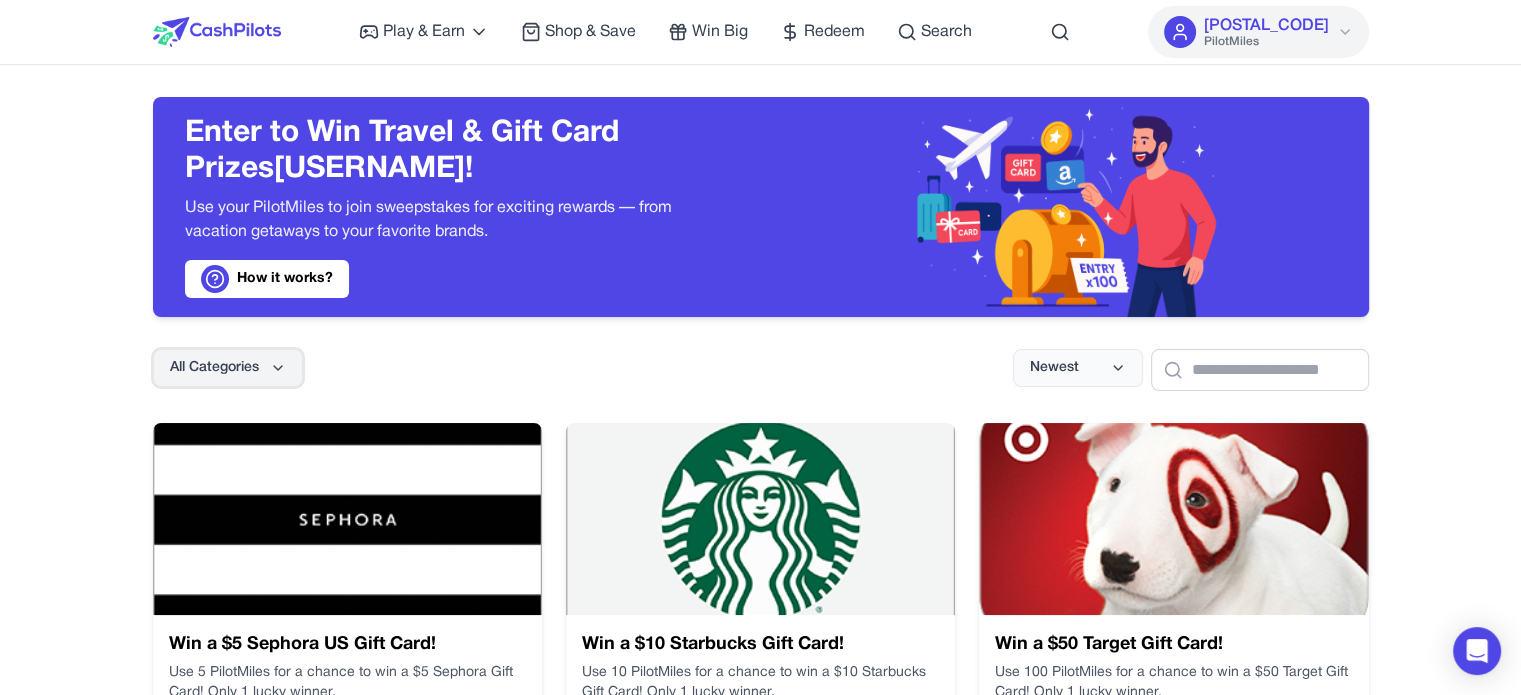 click 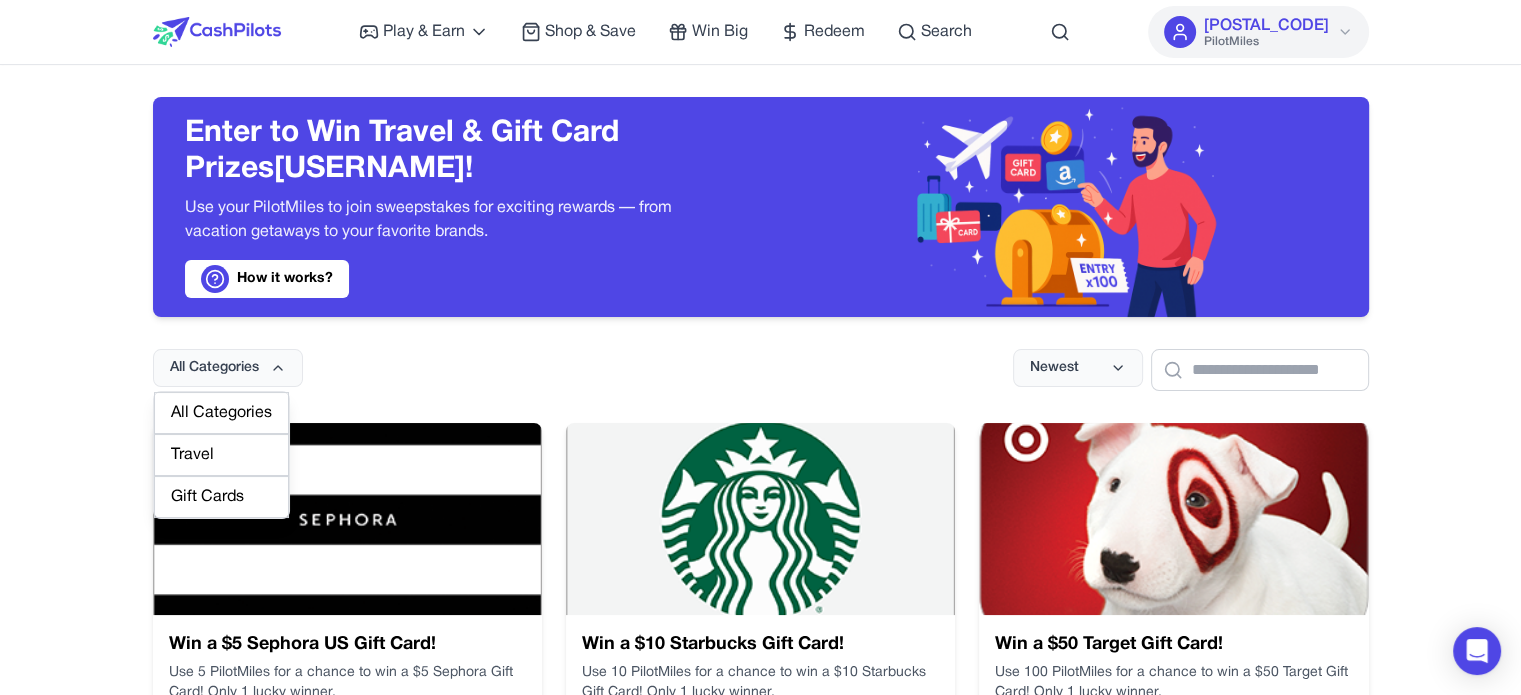 click on "Travel" at bounding box center (221, 455) 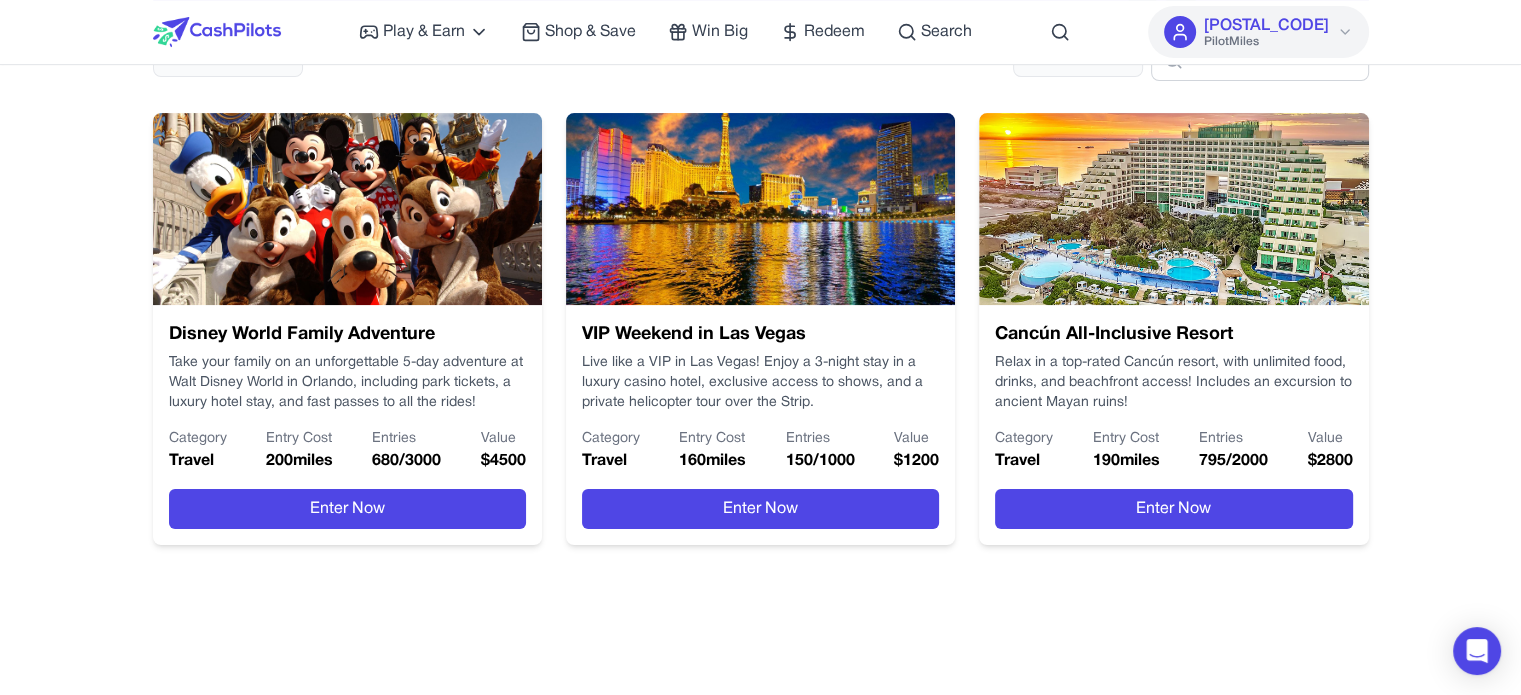 scroll, scrollTop: 200, scrollLeft: 0, axis: vertical 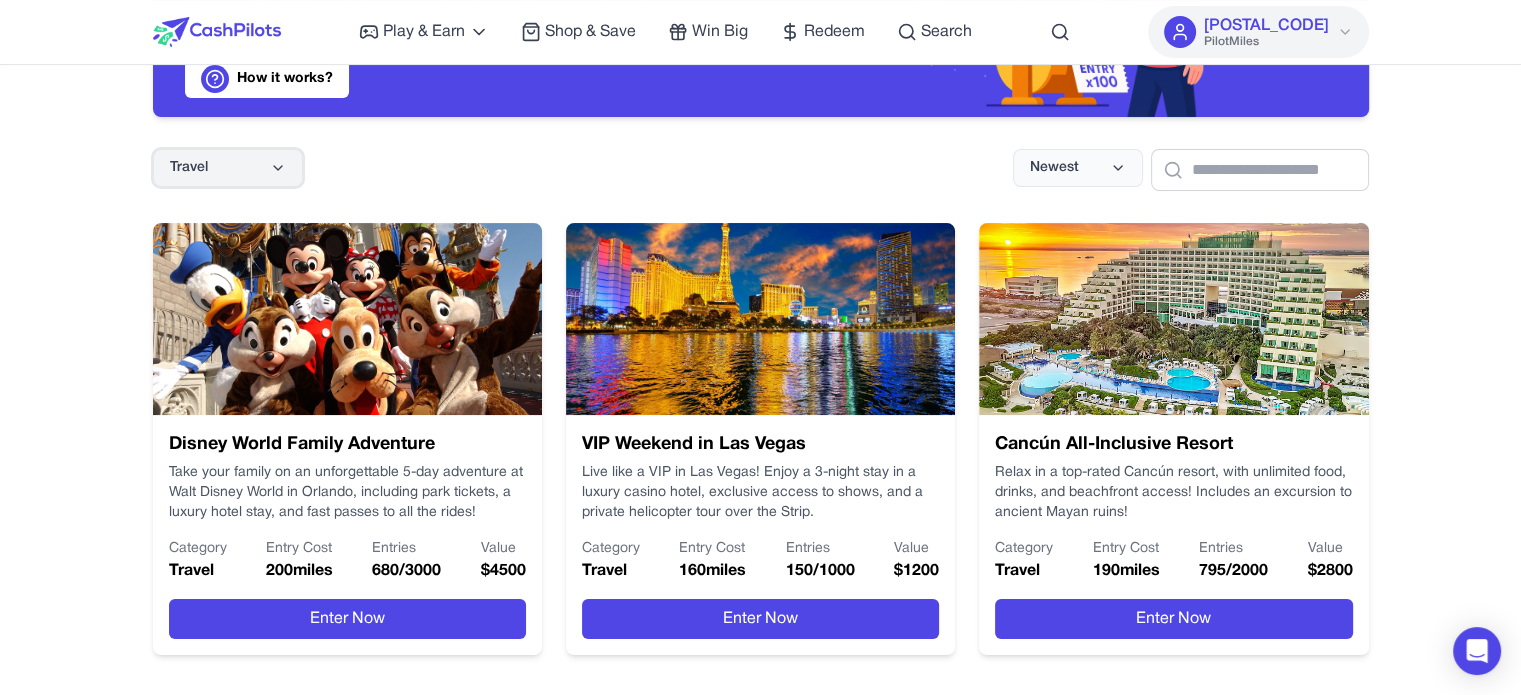 click on "Travel" at bounding box center (228, 168) 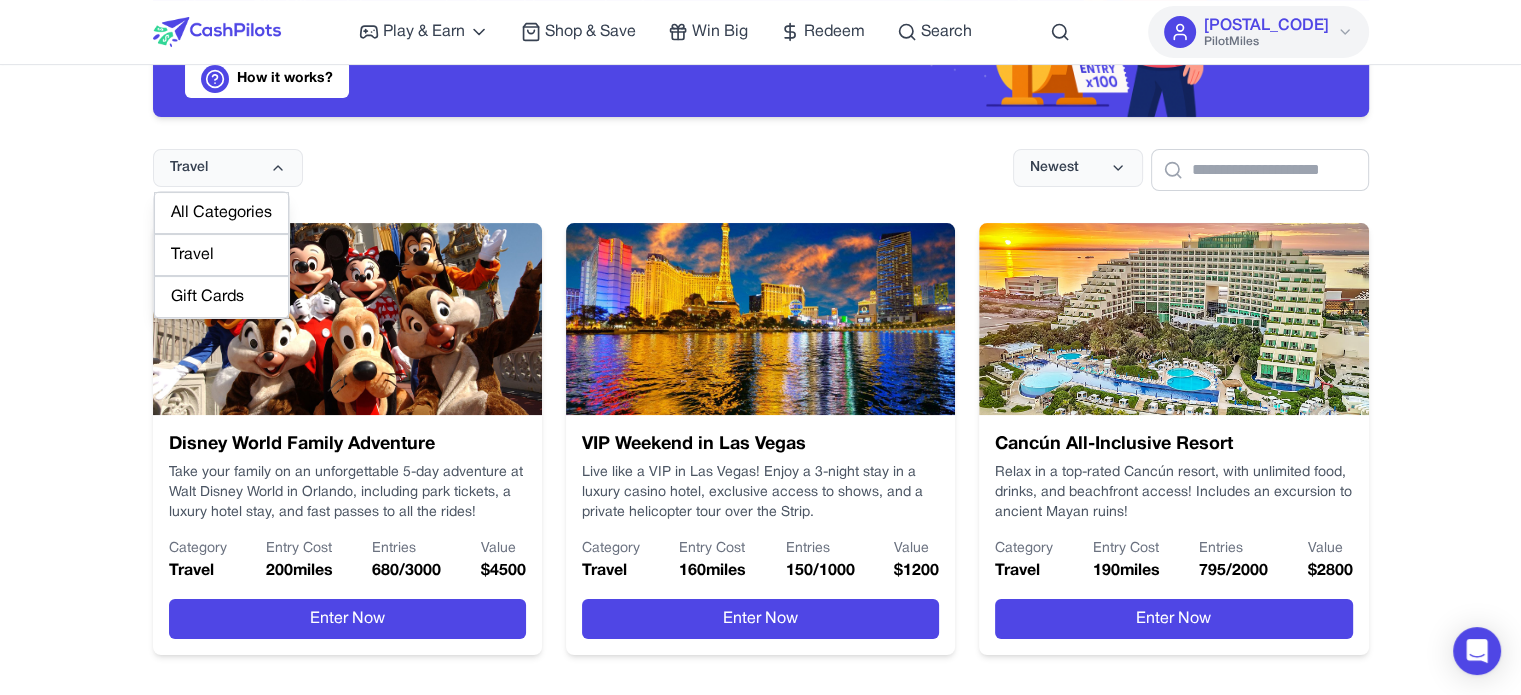 click on "All Categories" at bounding box center (221, 213) 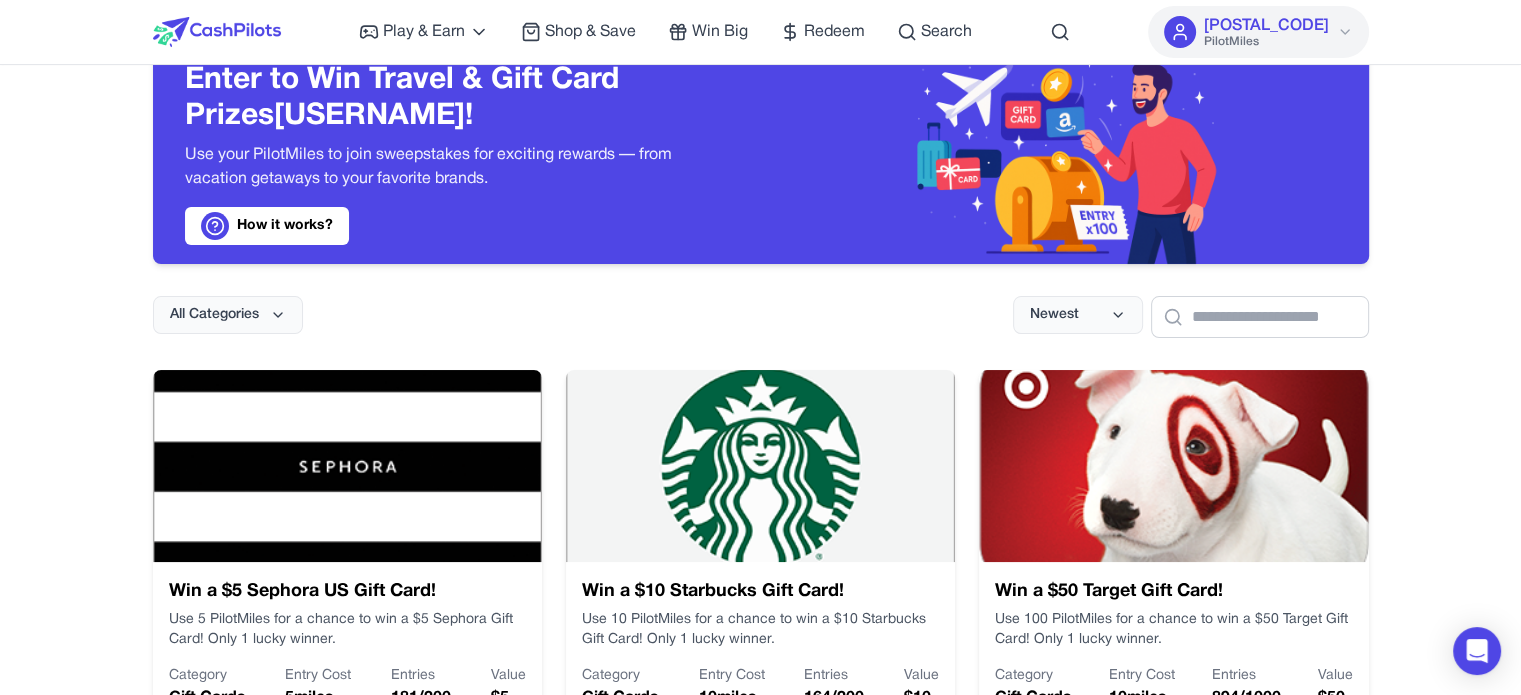 scroll, scrollTop: 0, scrollLeft: 0, axis: both 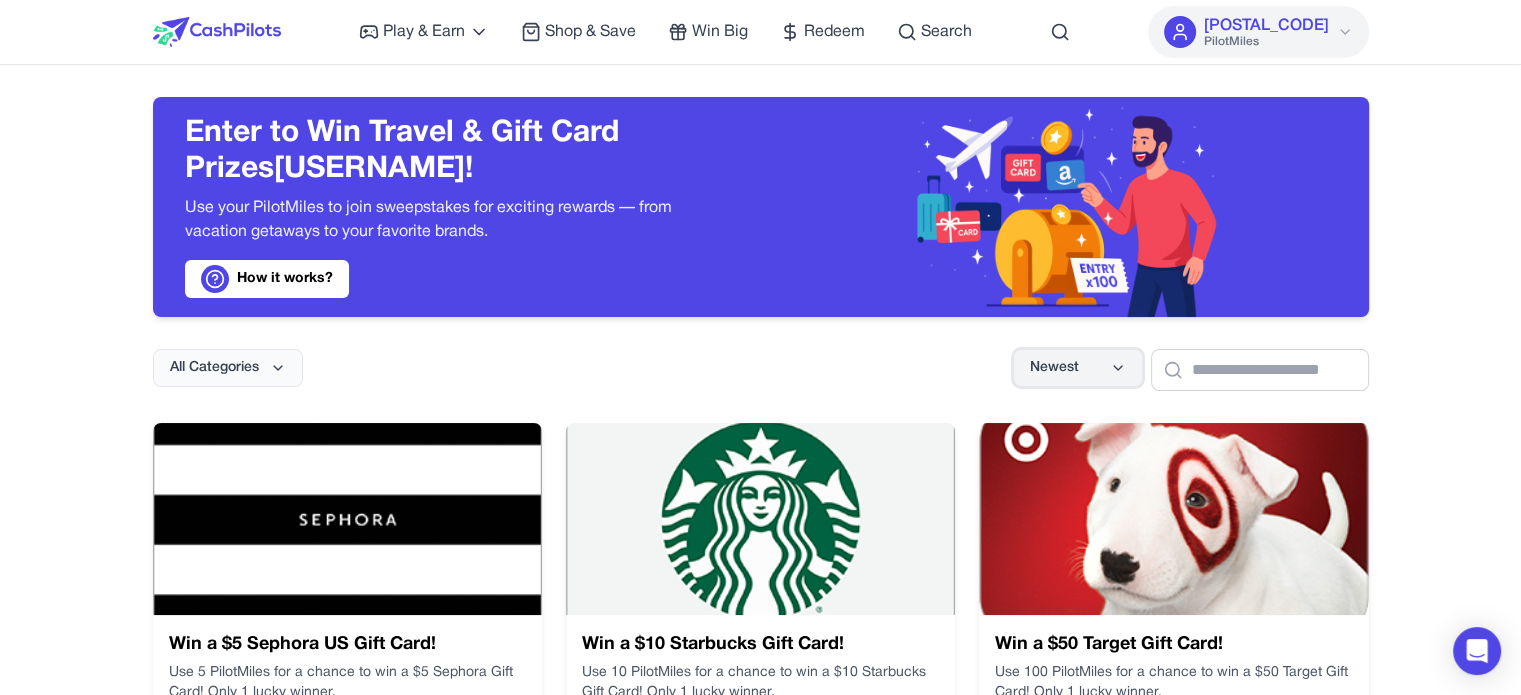 click on "Newest" at bounding box center [1054, 368] 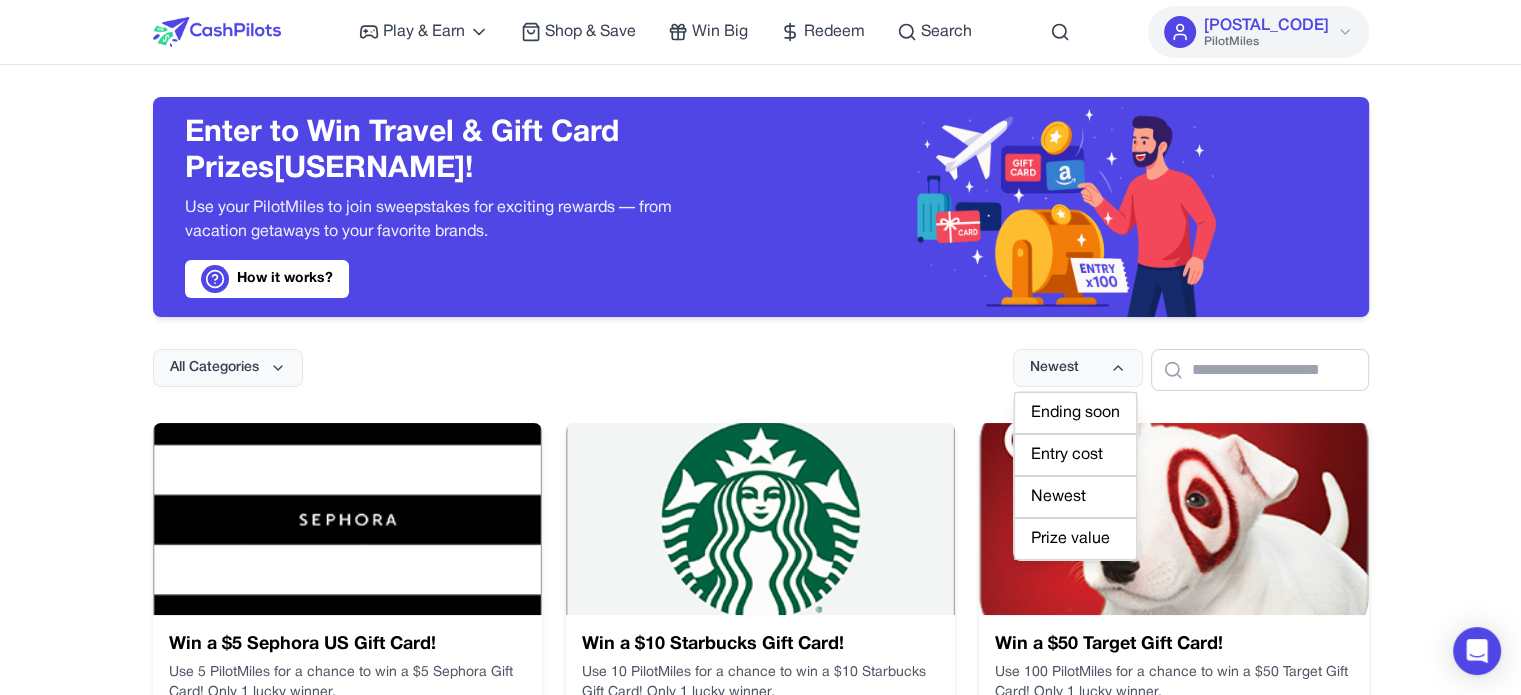 click on "Prize value" at bounding box center (1075, 539) 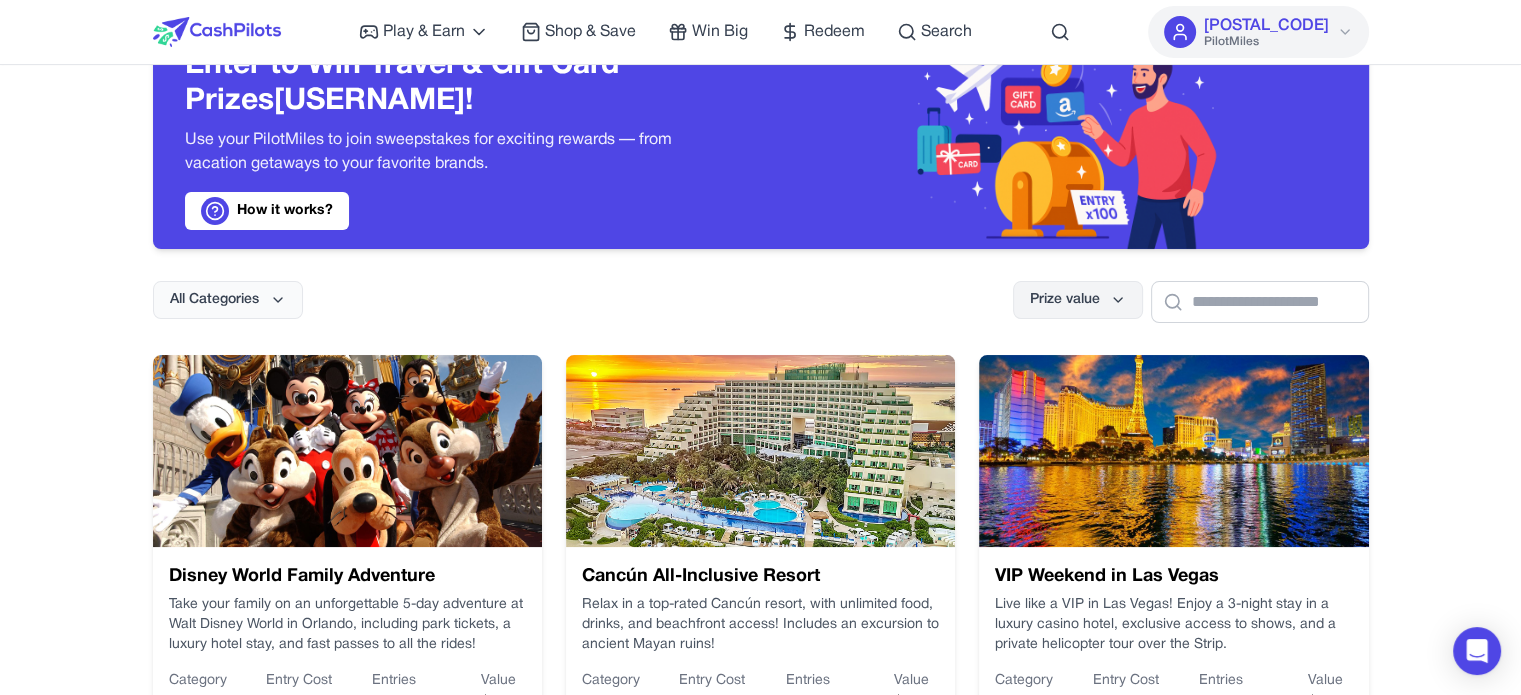 scroll, scrollTop: 0, scrollLeft: 0, axis: both 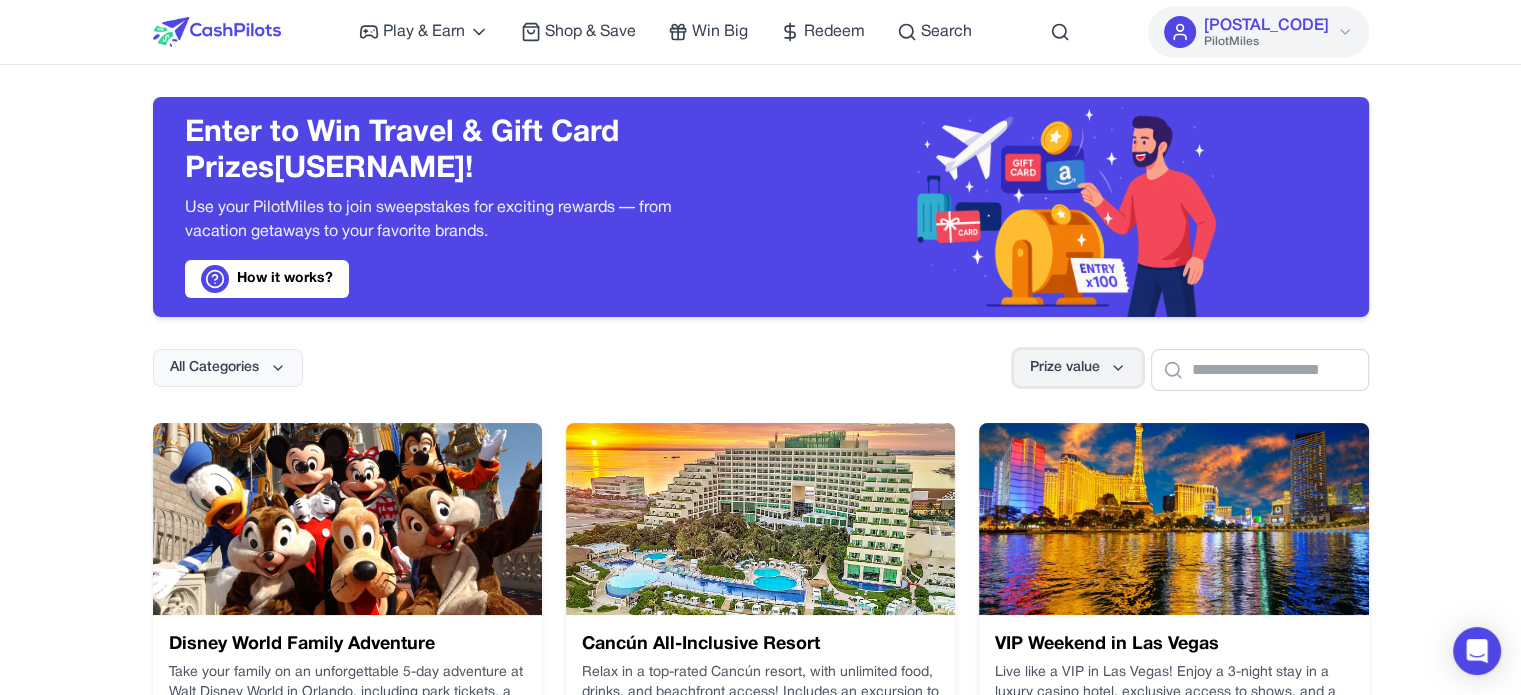 click on "Prize value" at bounding box center (1078, 368) 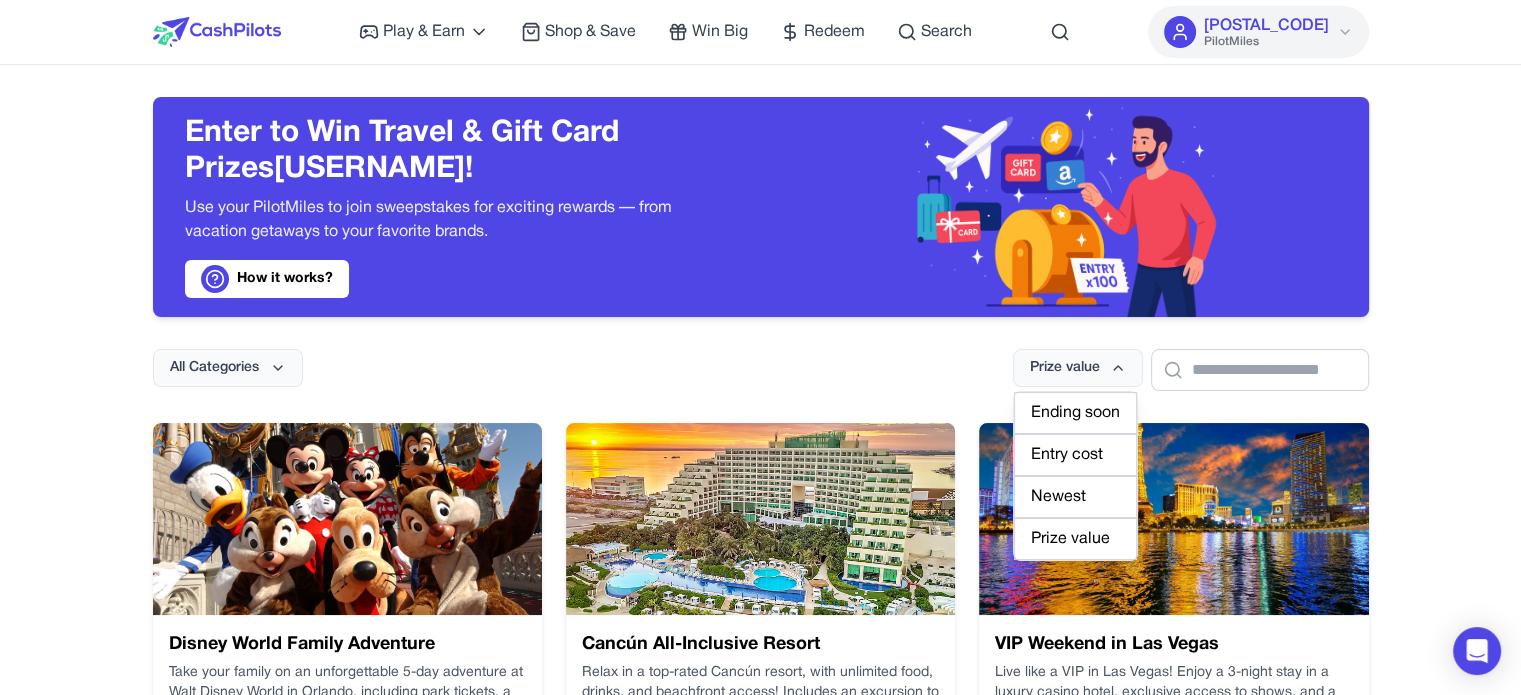 click on "Ending soon" at bounding box center [1075, 413] 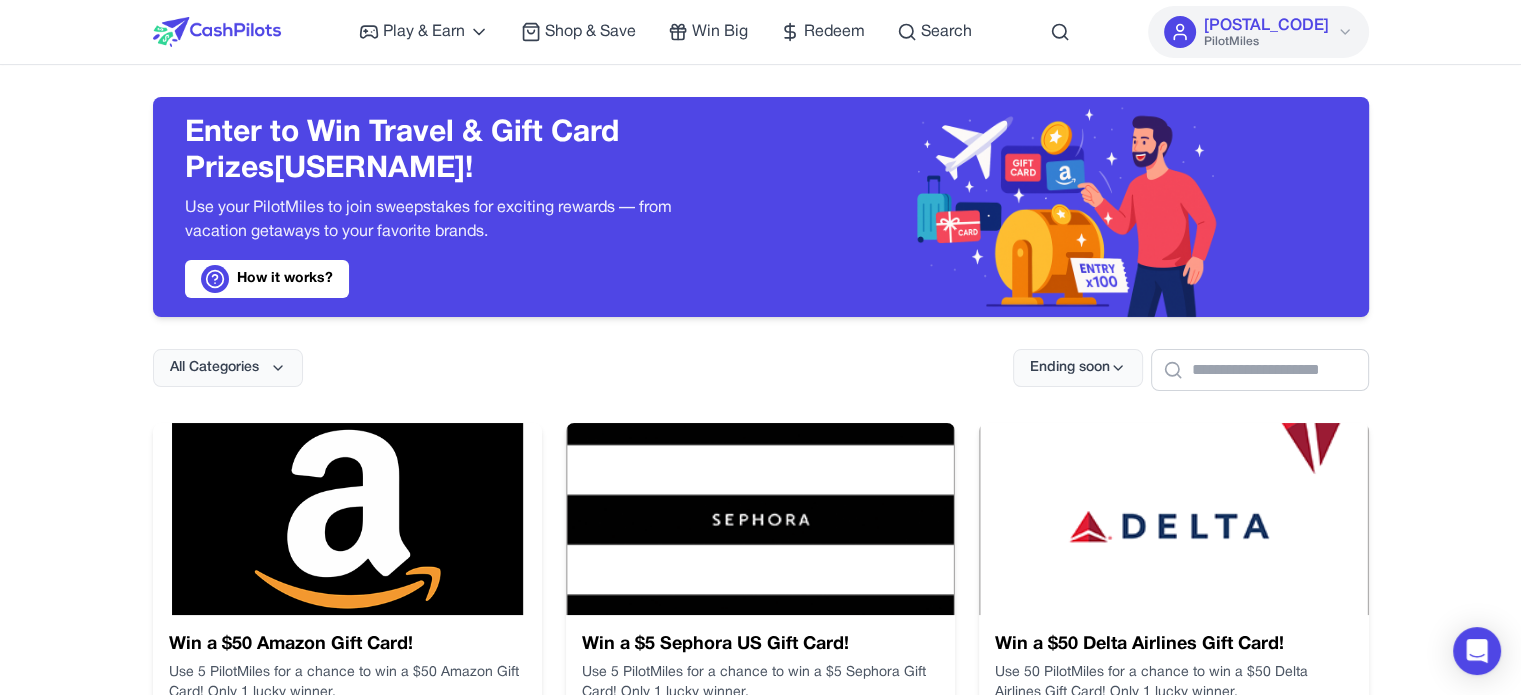 click on "Play & Earn   Play Games Enjoy fun games and earn Try New App Test new app for rewards Answer Surveys Share opinions for PilotMiles Signup & Earn Join service, get rewards Read Articles Learn and earn PilotMiles Shop & Save   Win Big   Redeem   Search   [POSTAL_CODE] PilotMiles Home Play & Earn Shop & Save Win Big Redeem Search [USERNAME] [POSTAL_CODE] PilotMiles Enter to Win Travel & Gift Card Prizes  [USERNAME]! Use your PilotMiles to join sweepstakes for exciting rewards — from vacation getaways to your favorite brands. How it works? All Categories Ending soon Win a $50 Amazon Gift Card! Use 5 PilotMiles for a chance to win a $50 Amazon Gift Card! Only 1 lucky winner. Category Gift Cards Entry Cost 5  miles Entries 1752  /  2000 Value $ 50 Enter Now Win a $5 Sephora US Gift Card! Use 5 PilotMiles for a chance to win a $5 Sephora Gift Card! Only 1 lucky winner. Category Gift Cards Entry Cost 5  miles Entries 181  /  200 Value $ 5 Enter Now Win a $50 Delta Airlines Gift Card! Category Gift Cards Entry Cost 50  miles Entries $" at bounding box center (760, 1137) 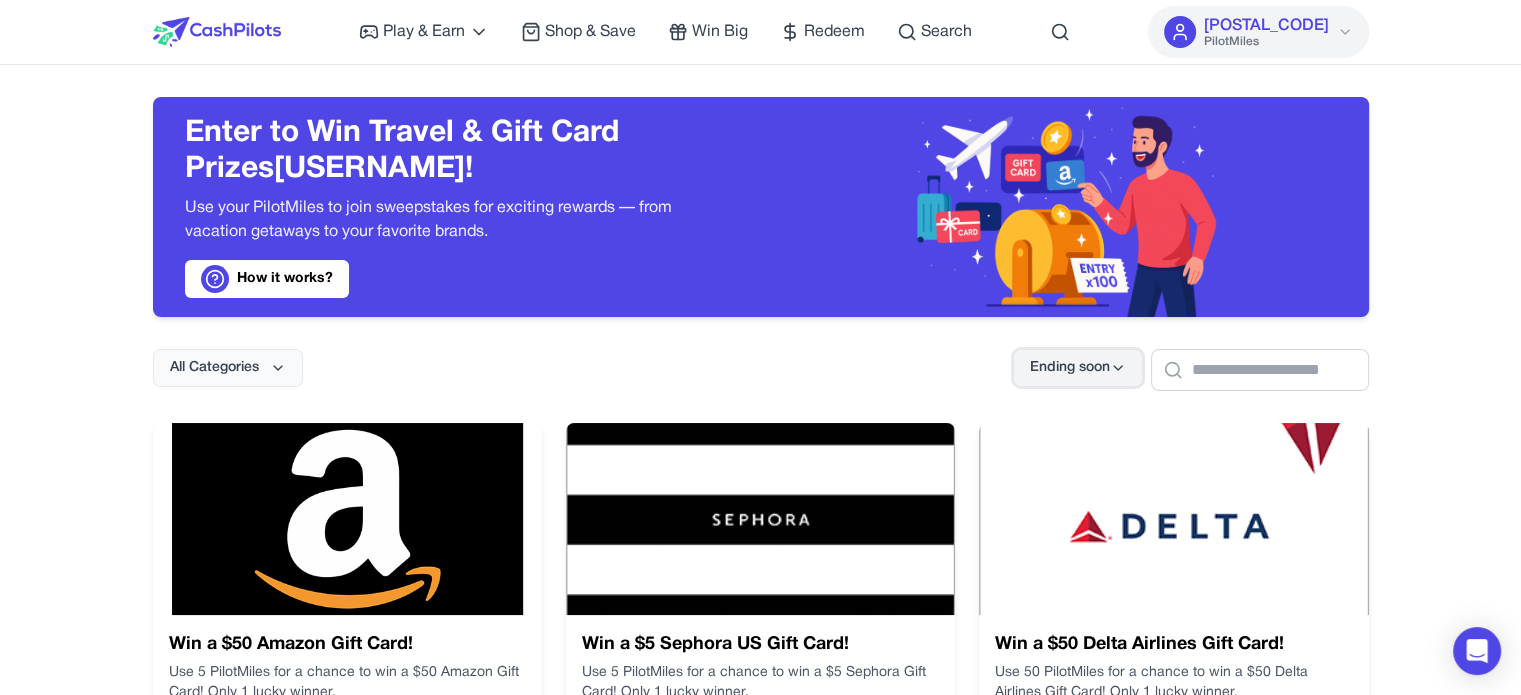 click on "Ending soon" at bounding box center (1070, 368) 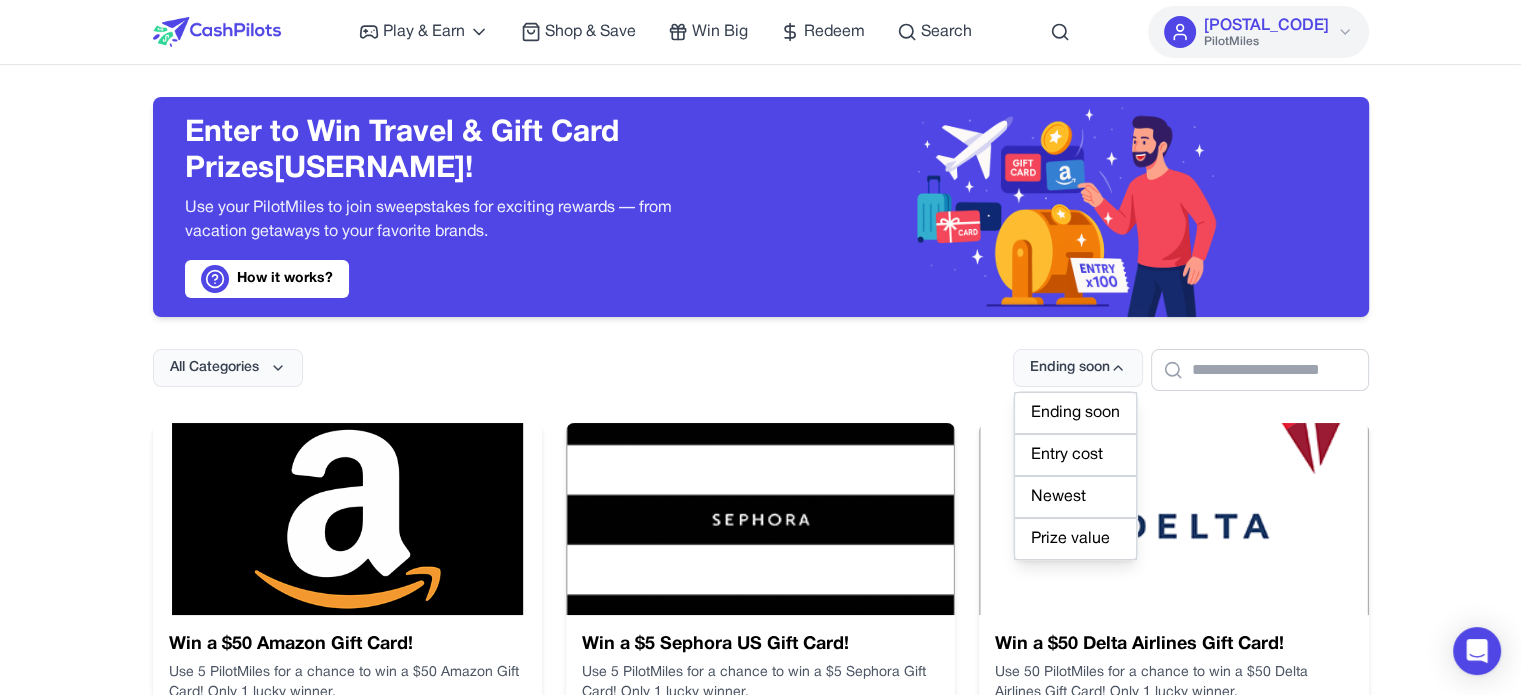 click on "Play & Earn   Play Games Enjoy fun games and earn Try New App Test new app for rewards Answer Surveys Share opinions for PilotMiles Signup & Earn Join service, get rewards Read Articles Learn and earn PilotMiles Shop & Save   Win Big   Redeem   Search   [POSTAL_CODE] PilotMiles Home Play & Earn Shop & Save Win Big Redeem Search [USERNAME] [POSTAL_CODE] PilotMiles Enter to Win Travel & Gift Card Prizes  [USERNAME]! Use your PilotMiles to join sweepstakes for exciting rewards — from vacation getaways to your favorite brands. How it works? All Categories Ending soon Ending soon Entry cost Newest Prize value Win a $50 Amazon Gift Card! Use 5 PilotMiles for a chance to win a $50 Amazon Gift Card! Only 1 lucky winner. Category Gift Cards Entry Cost 5  miles Entries 1752  /  2000 Value $ 50 Enter Now Win a $5 Sephora US Gift Card! Use 5 PilotMiles for a chance to win a $5 Sephora Gift Card! Only 1 lucky winner. Category Gift Cards Entry Cost 5  miles Entries 181  /  200 Value $ 5 Enter Now Win a $50 Delta Airlines Gift Card! Category" at bounding box center (760, 1137) 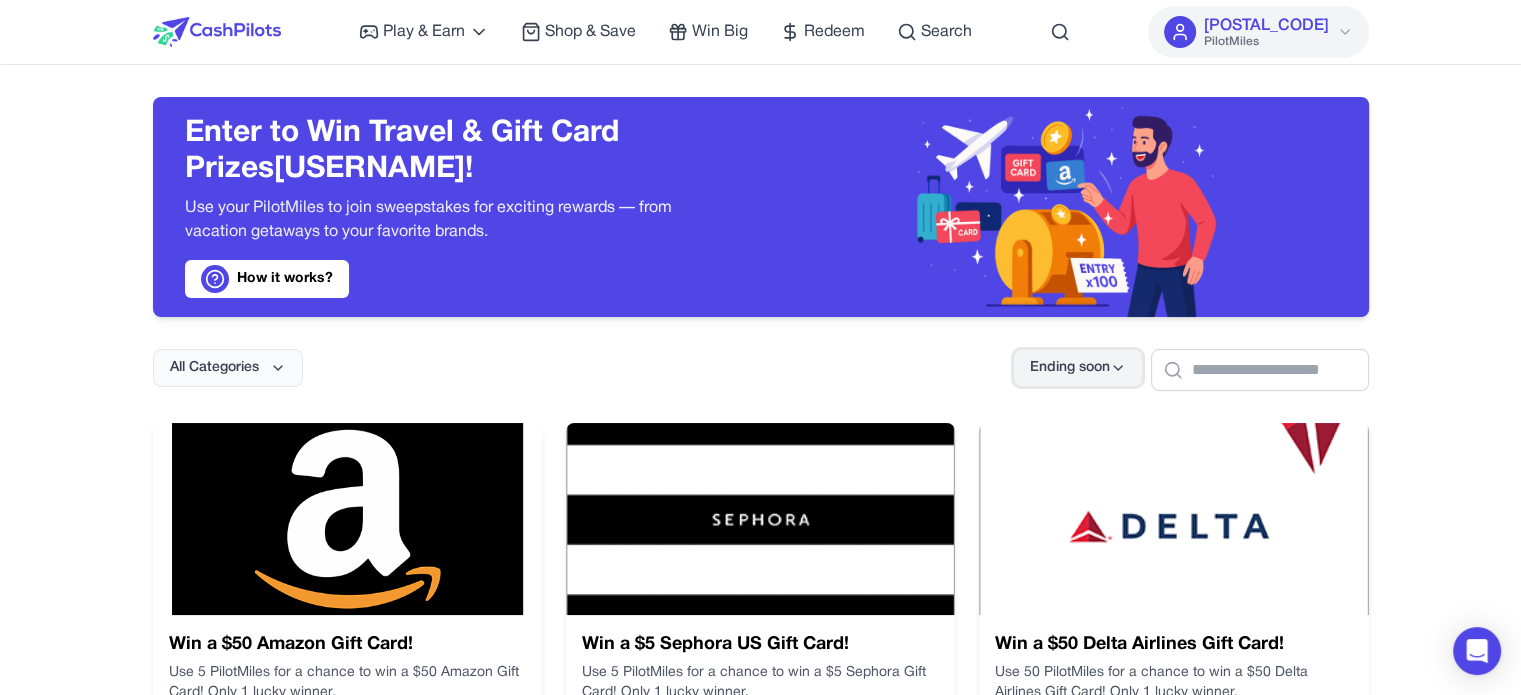 click on "Ending soon" at bounding box center (1070, 368) 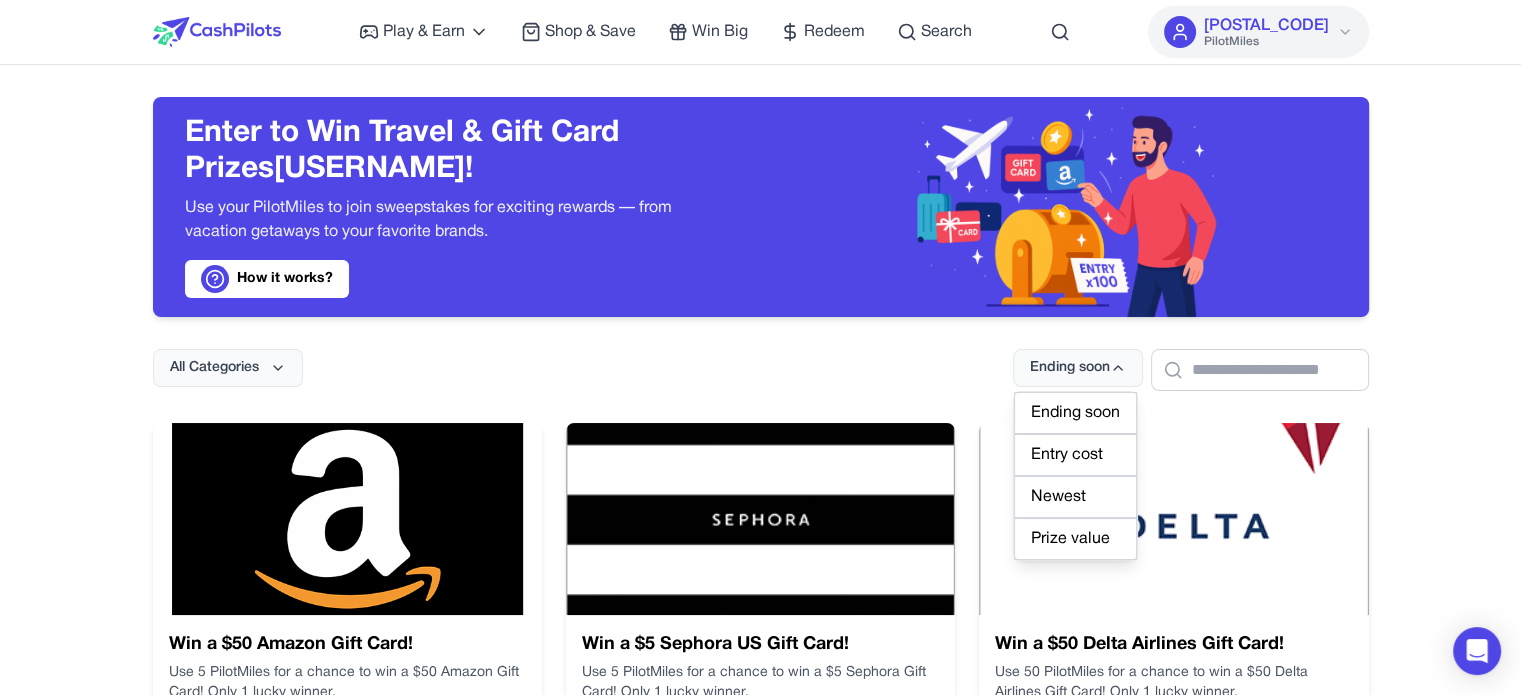 click on "Prize value" at bounding box center (1075, 539) 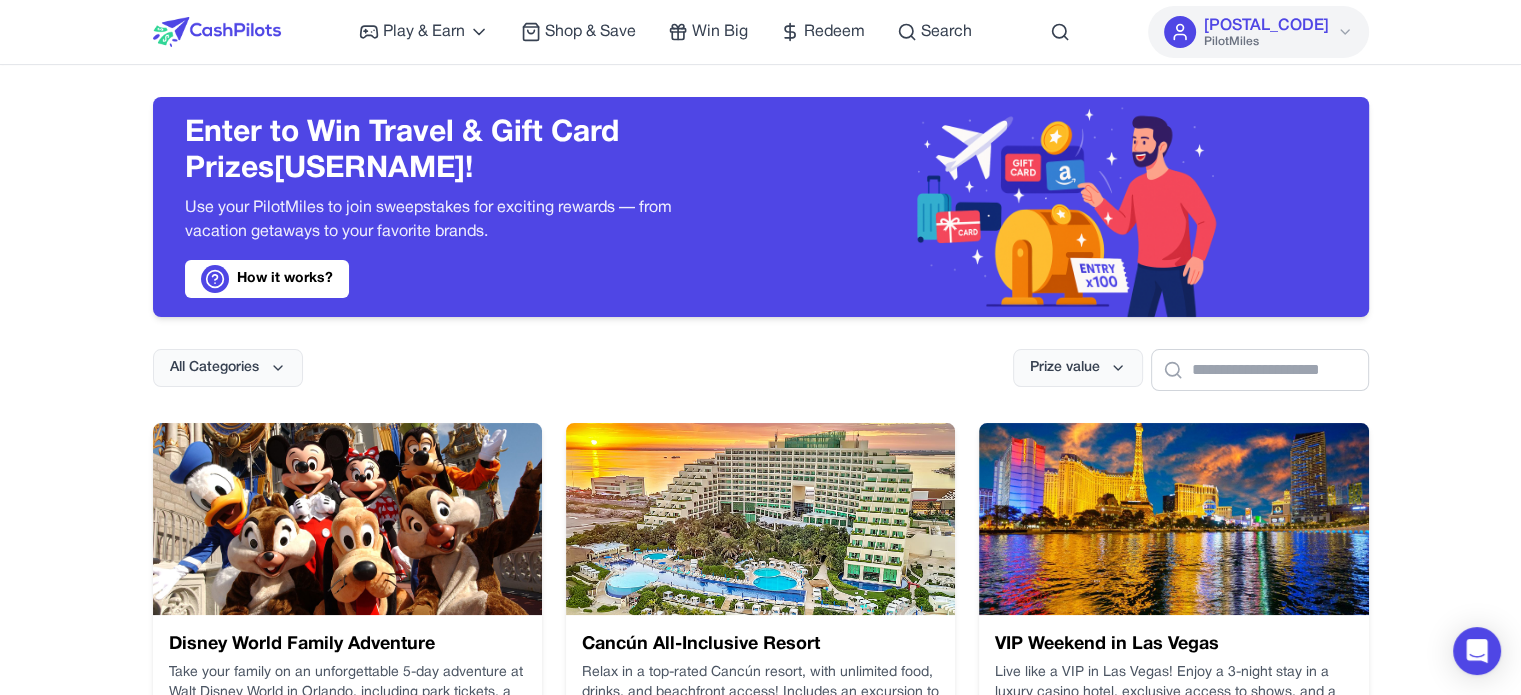 click on "Play & Earn   Play Games Enjoy fun games and earn Try New App Test new app for rewards Answer Surveys Share opinions for PilotMiles Signup & Earn Join service, get rewards Read Articles Learn and earn PilotMiles Shop & Save   Win Big   Redeem   Search   [POSTAL_CODE] PilotMiles Home Play & Earn Shop & Save Win Big Redeem Search [USERNAME] [POSTAL_CODE] PilotMiles Enter to Win Travel & Gift Card Prizes  [USERNAME]! Use your PilotMiles to join sweepstakes for exciting rewards — from vacation getaways to your favorite brands. How it works? All Categories Prize value Disney World Family Adventure Take your family on an unforgettable 5-day adventure at Walt Disney World in Orlando, including park tickets, a luxury hotel stay, and fast passes to all the rides! Category Travel Entry Cost 200  miles Entries 680  /  3000 Value $ 4500 Enter Now Cancún All-Inclusive Resort Relax in a top-rated Cancún resort, with unlimited food, drinks, and beachfront access! Includes an excursion to ancient Mayan ruins! Category Travel Entry Cost 190" at bounding box center (760, 1127) 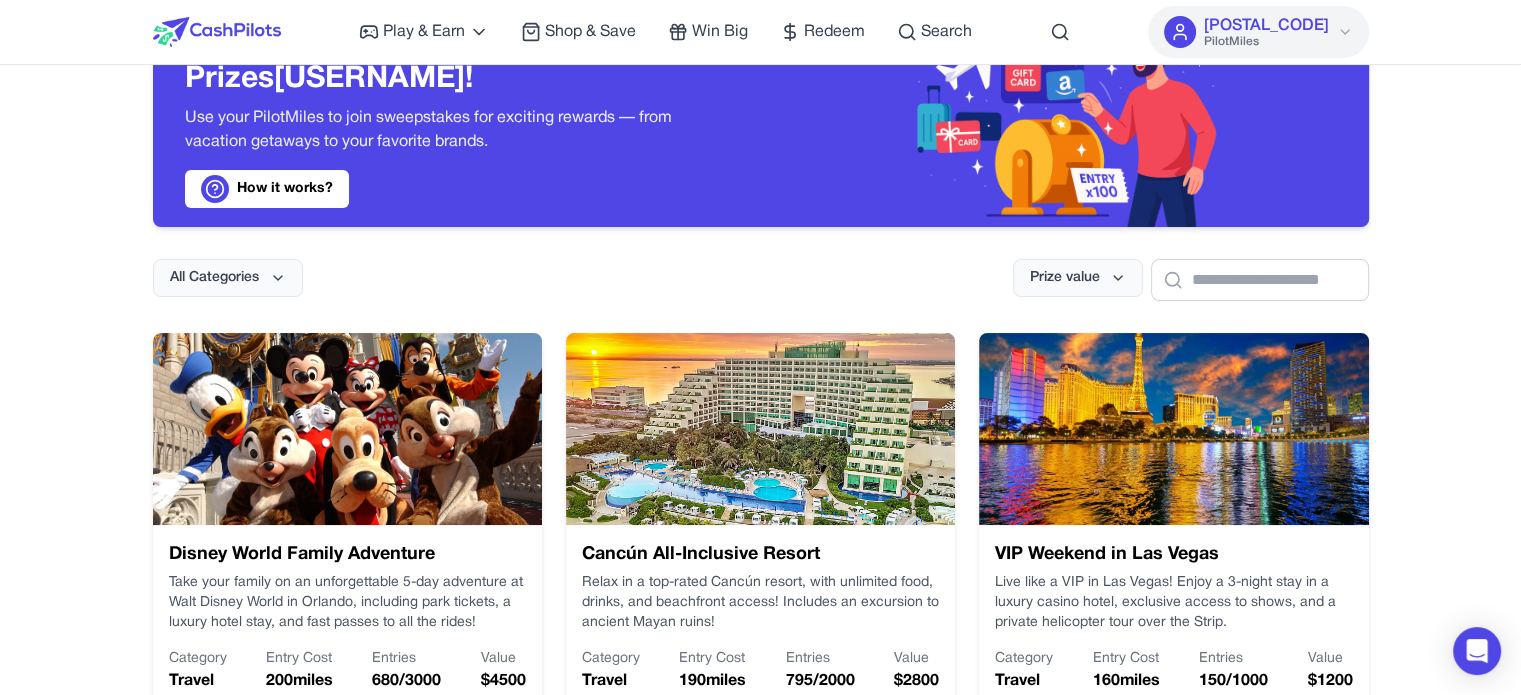 scroll, scrollTop: 0, scrollLeft: 0, axis: both 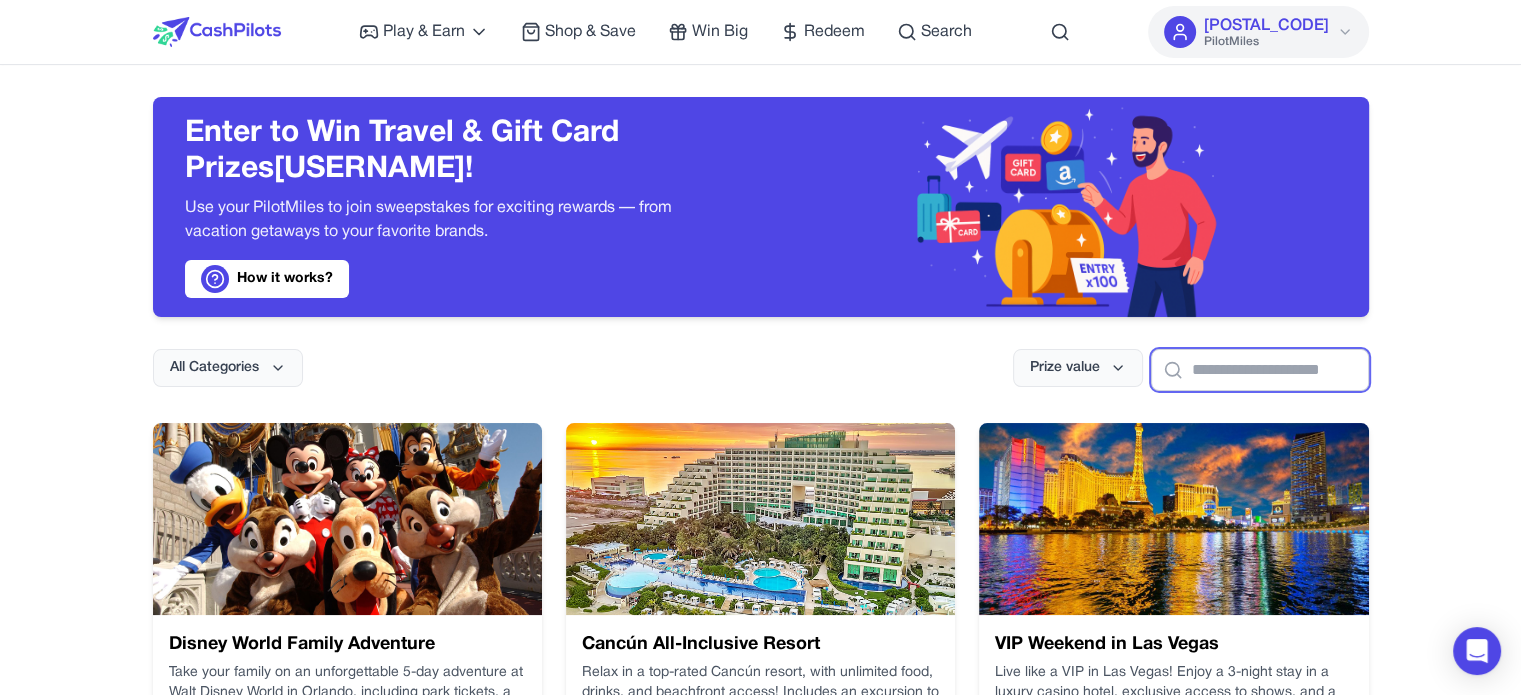 click at bounding box center (1260, 370) 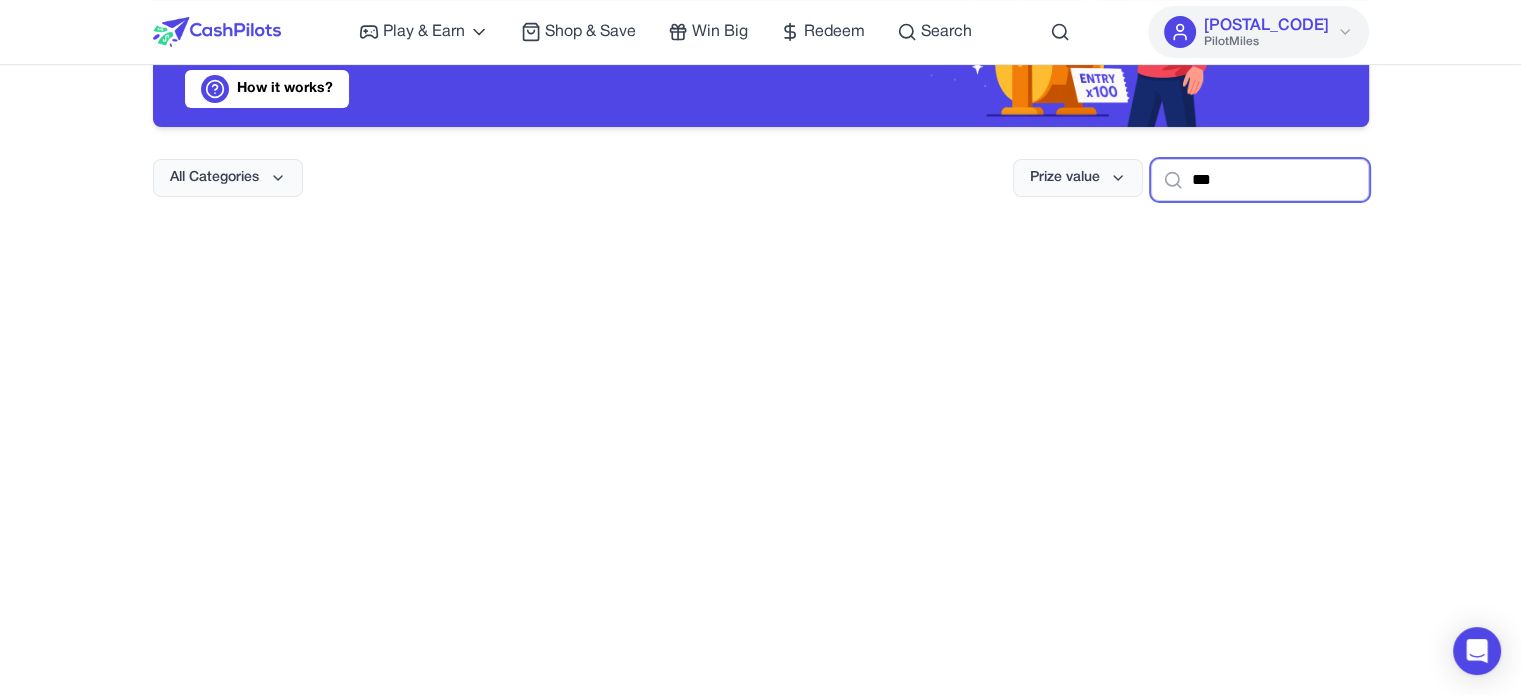 scroll, scrollTop: 200, scrollLeft: 0, axis: vertical 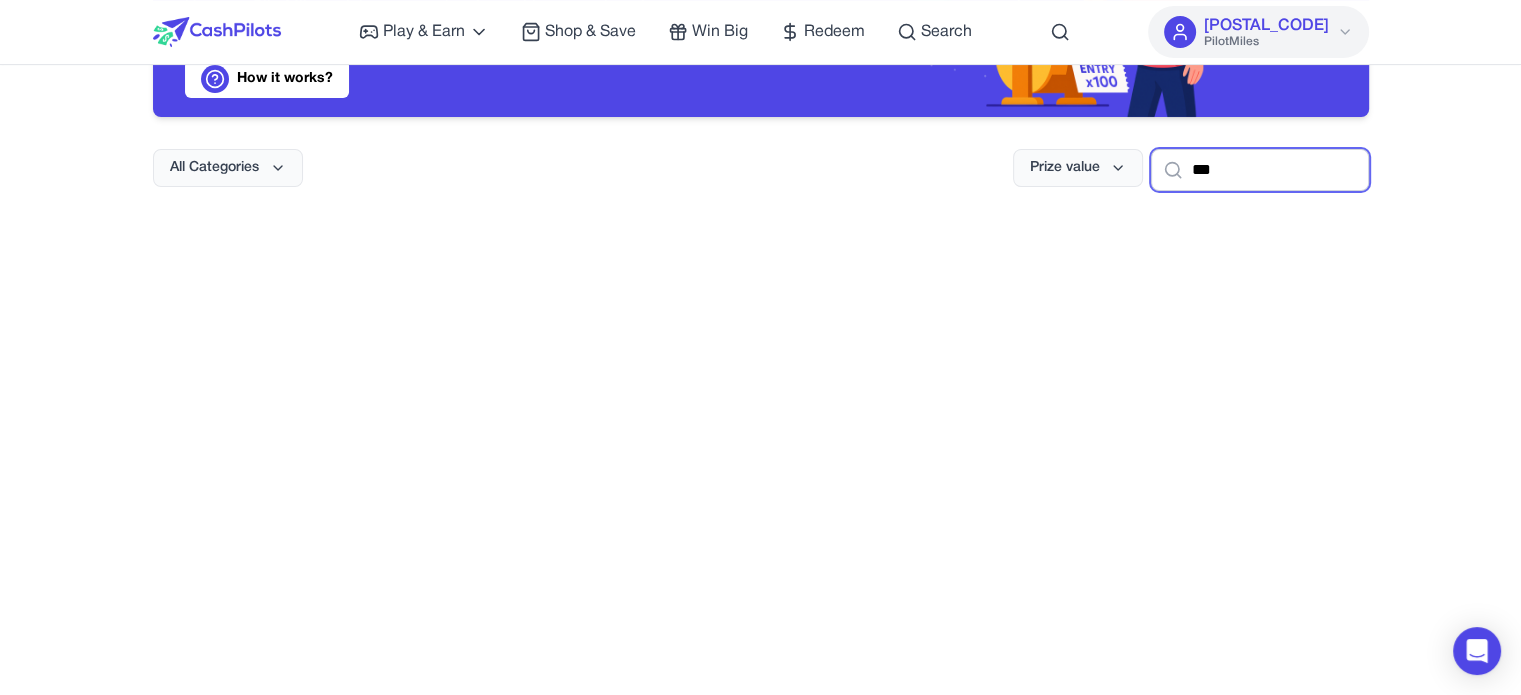 click on "***" at bounding box center (1260, 170) 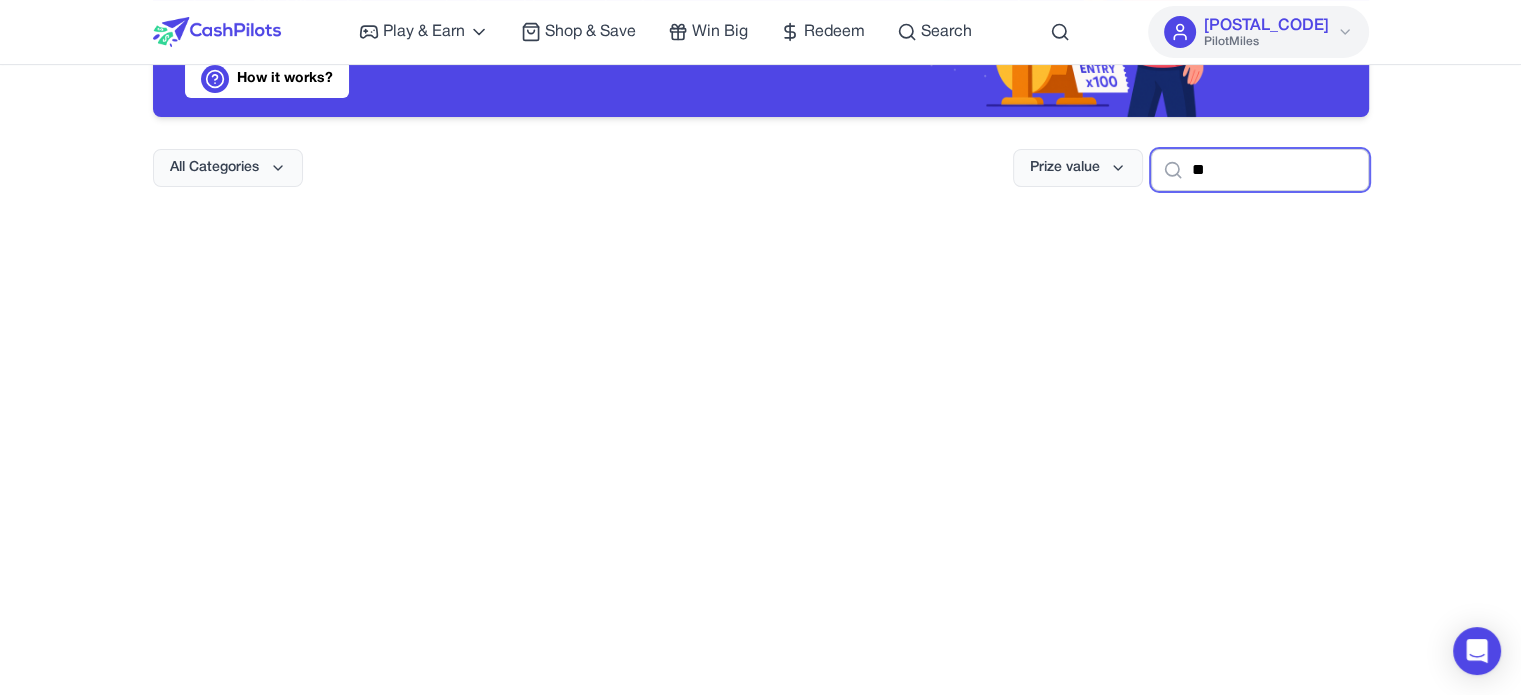 type on "*" 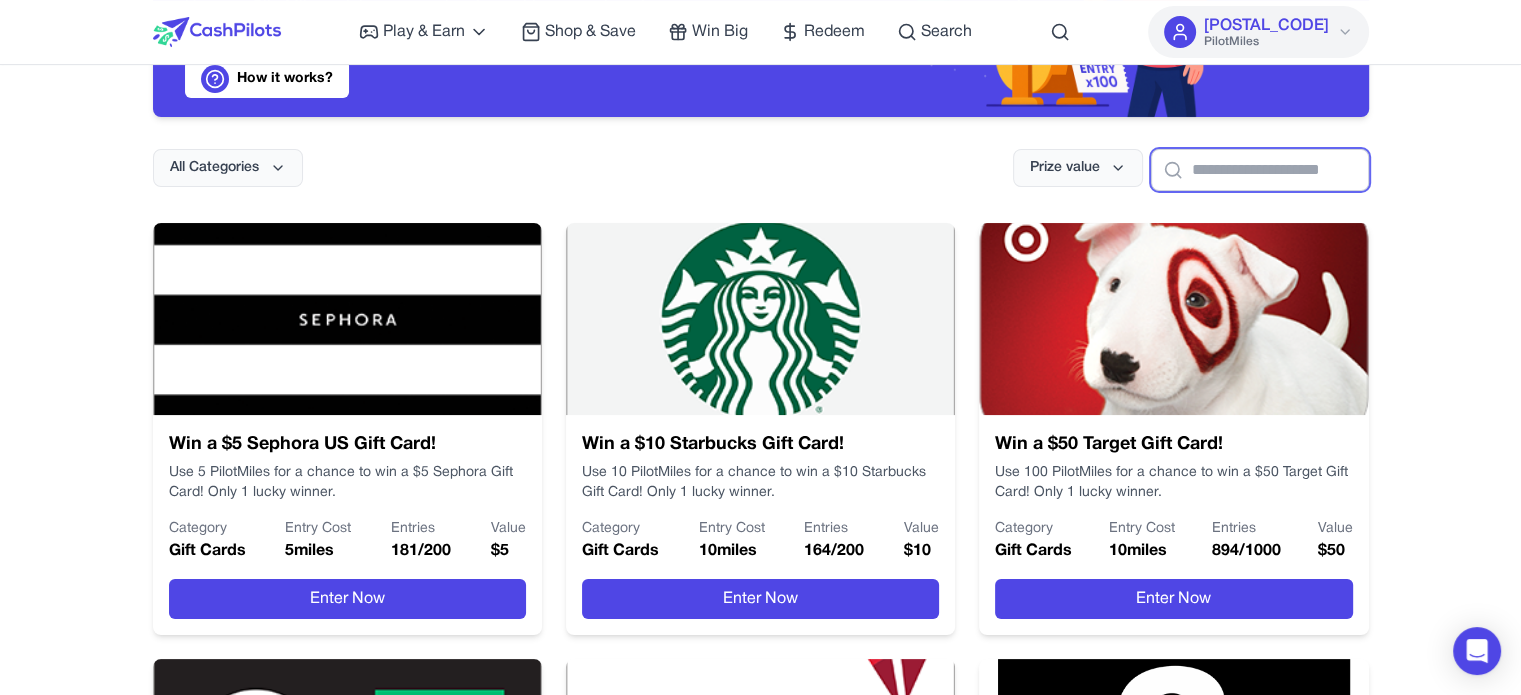scroll, scrollTop: 0, scrollLeft: 0, axis: both 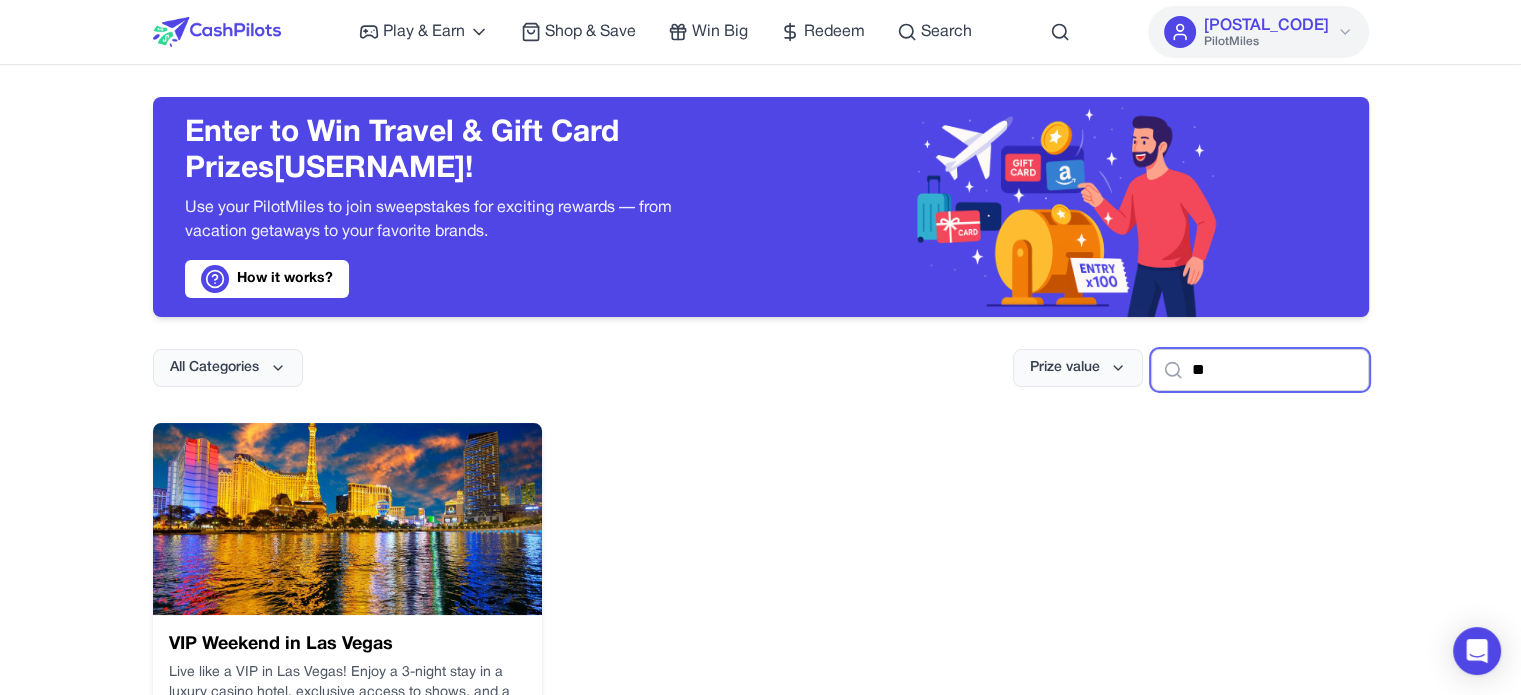 type on "*" 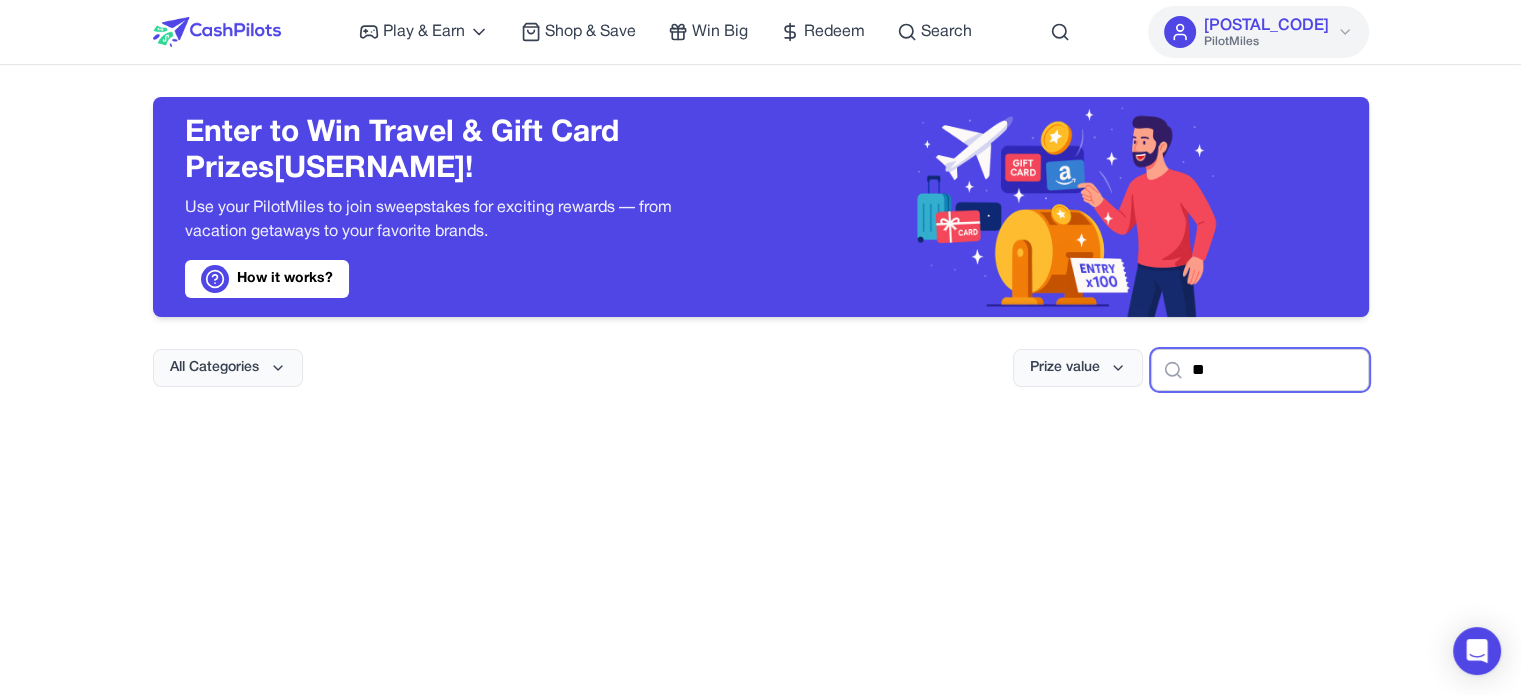 type on "*" 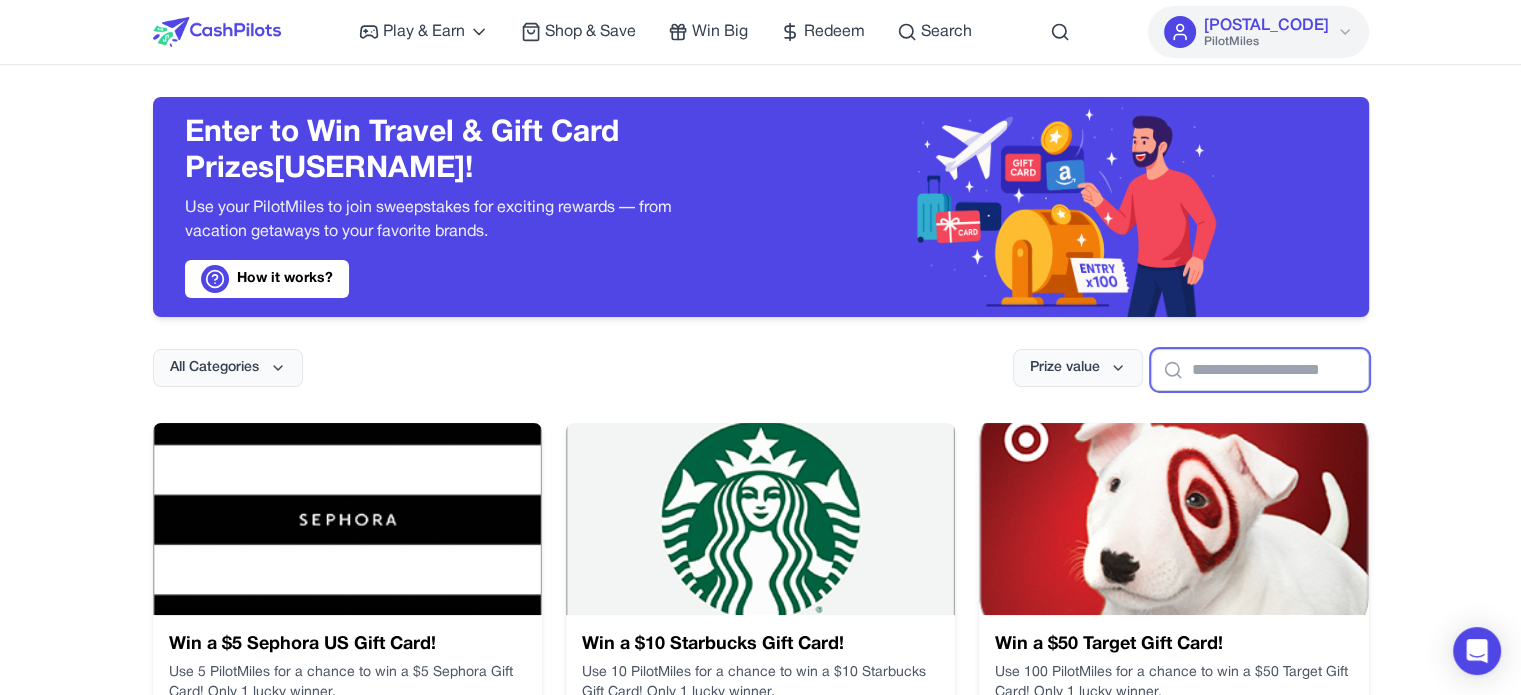 type 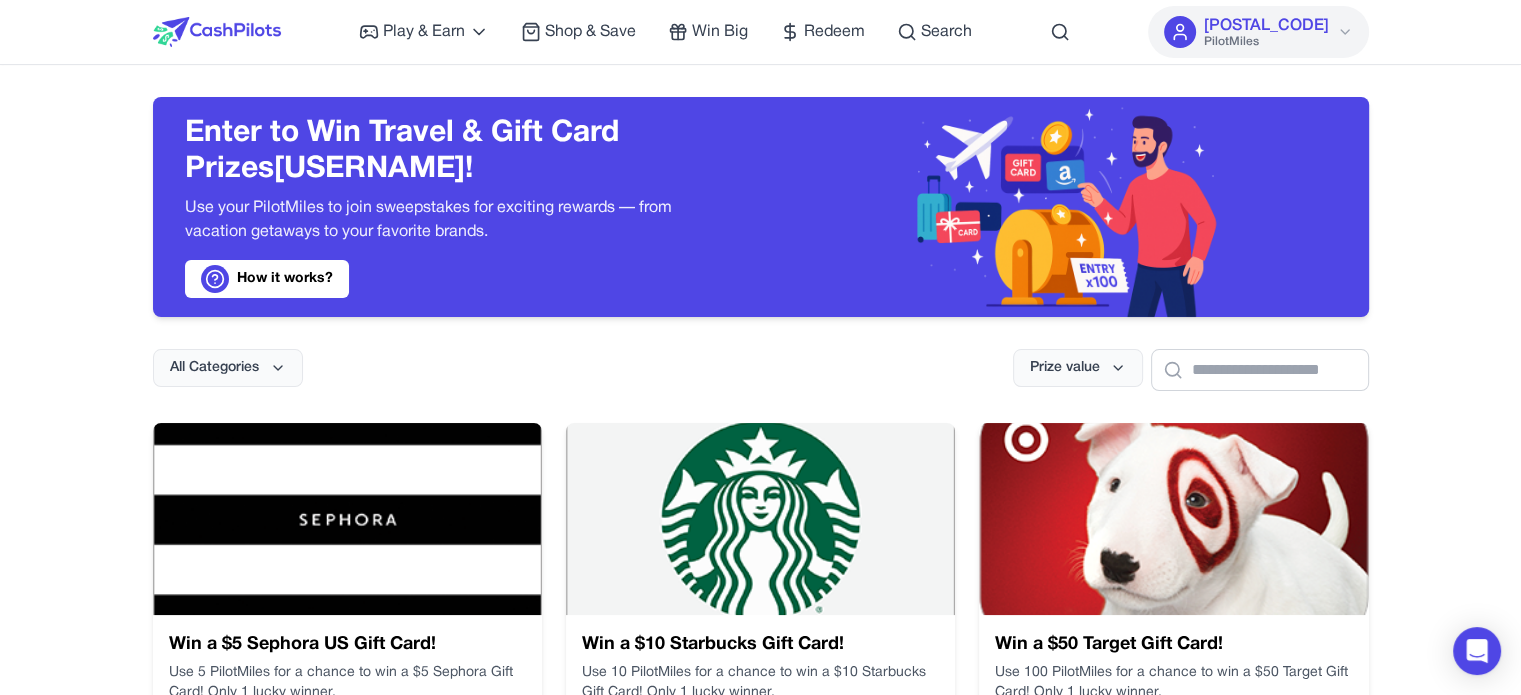 click on "Play & Earn   Play Games Enjoy fun games and earn Try New App Test new app for rewards Answer Surveys Share opinions for PilotMiles Signup & Earn Join service, get rewards Read Articles Learn and earn PilotMiles Shop & Save   Win Big   Redeem   Search   [POSTAL_CODE] PilotMiles Home Play & Earn Shop & Save Win Big Redeem Search [USERNAME] [POSTAL_CODE] PilotMiles Enter to Win Travel & Gift Card Prizes  [USERNAME]! Use your PilotMiles to join sweepstakes for exciting rewards — from vacation getaways to your favorite brands. How it works? All Categories Prize value Win a $5 Sephora US Gift Card! Use 5 PilotMiles for a chance to win a $5 Sephora Gift Card! Only 1 lucky winner. Category Gift Cards Entry Cost 5  miles Entries 181  /  200 Value $ 5 Enter Now Win a $10 Starbucks Gift Card! Use 10 PilotMiles for a chance to win a $10 Starbucks Gift Card! Only 1 lucky winner. Category Gift Cards Entry Cost 10  miles Entries 164  /  200 Value $ 10 Enter Now Win a $50 Target Gift Card! Category Gift Cards Entry Cost 10  miles Entries 894" at bounding box center [760, 1127] 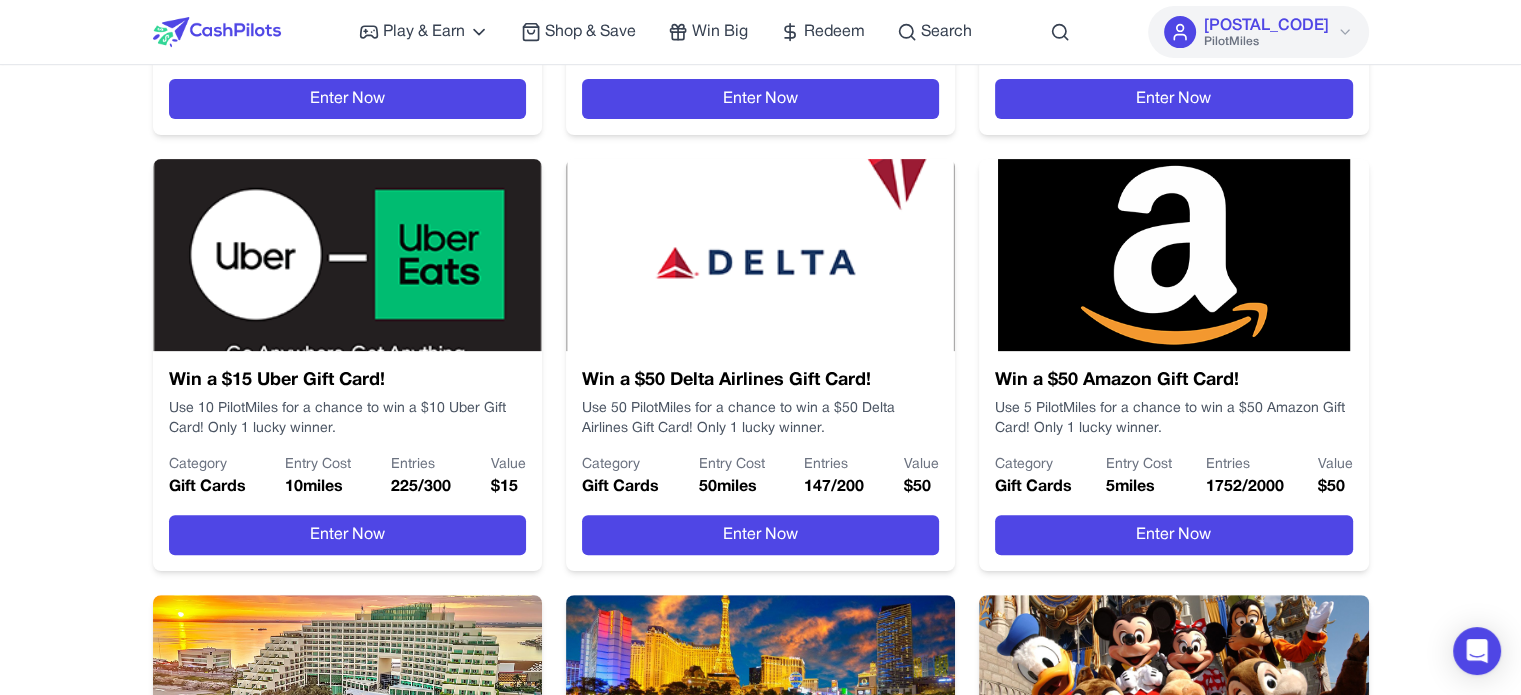 scroll, scrollTop: 0, scrollLeft: 0, axis: both 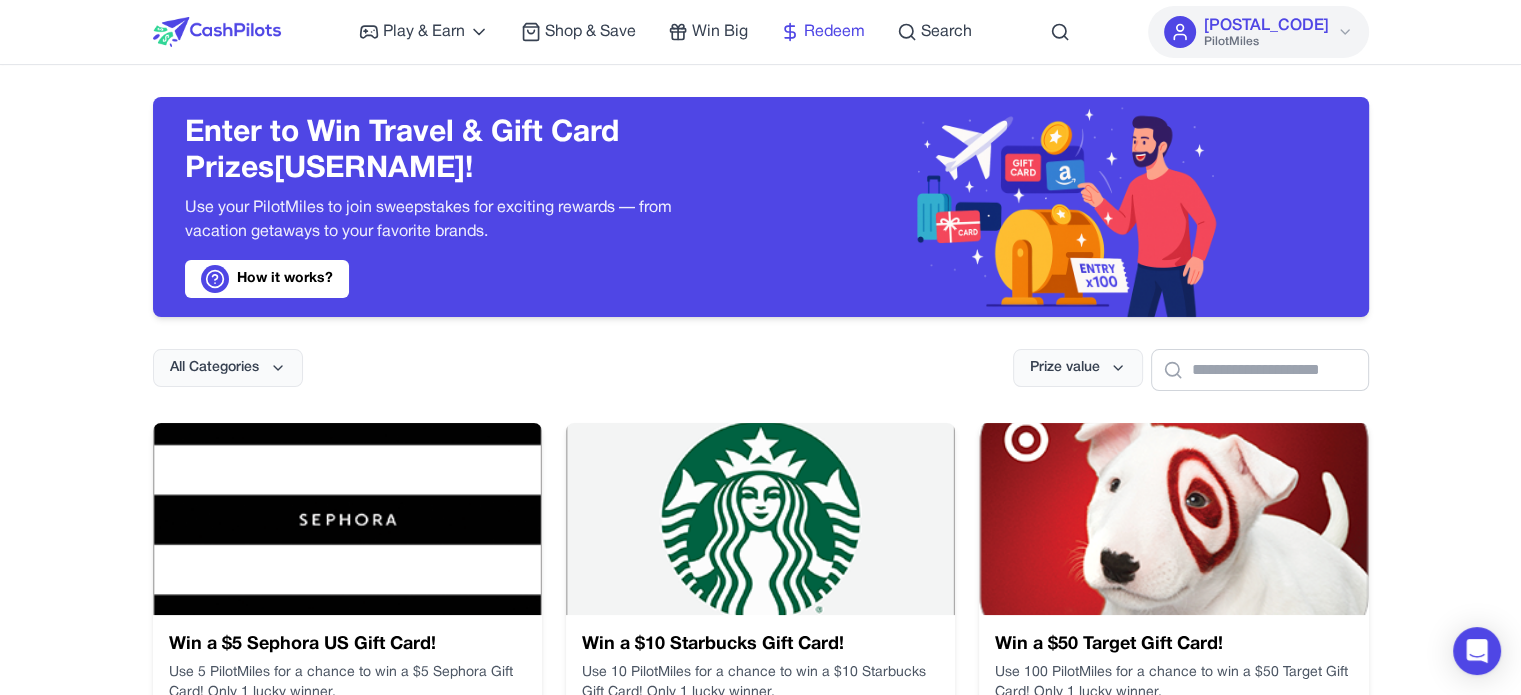 click on "Redeem" at bounding box center [834, 32] 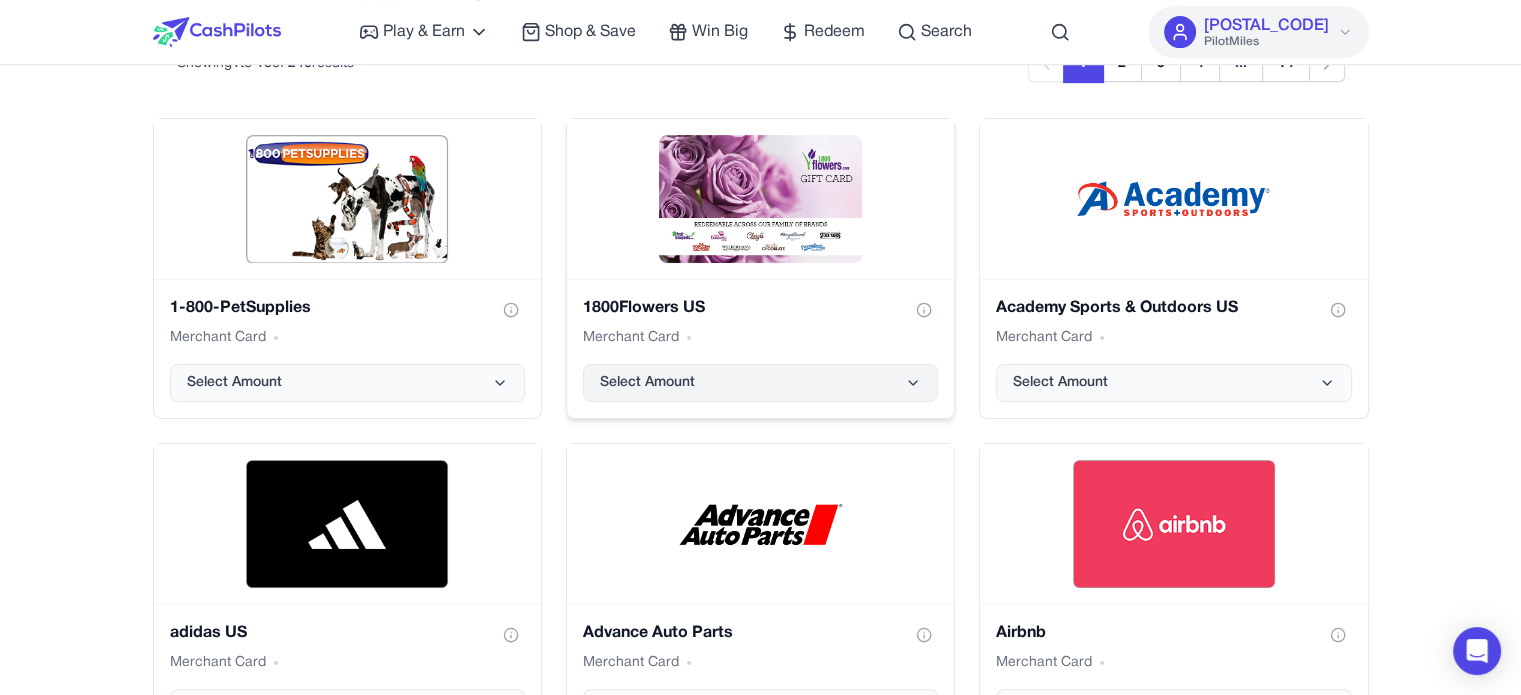 scroll, scrollTop: 600, scrollLeft: 0, axis: vertical 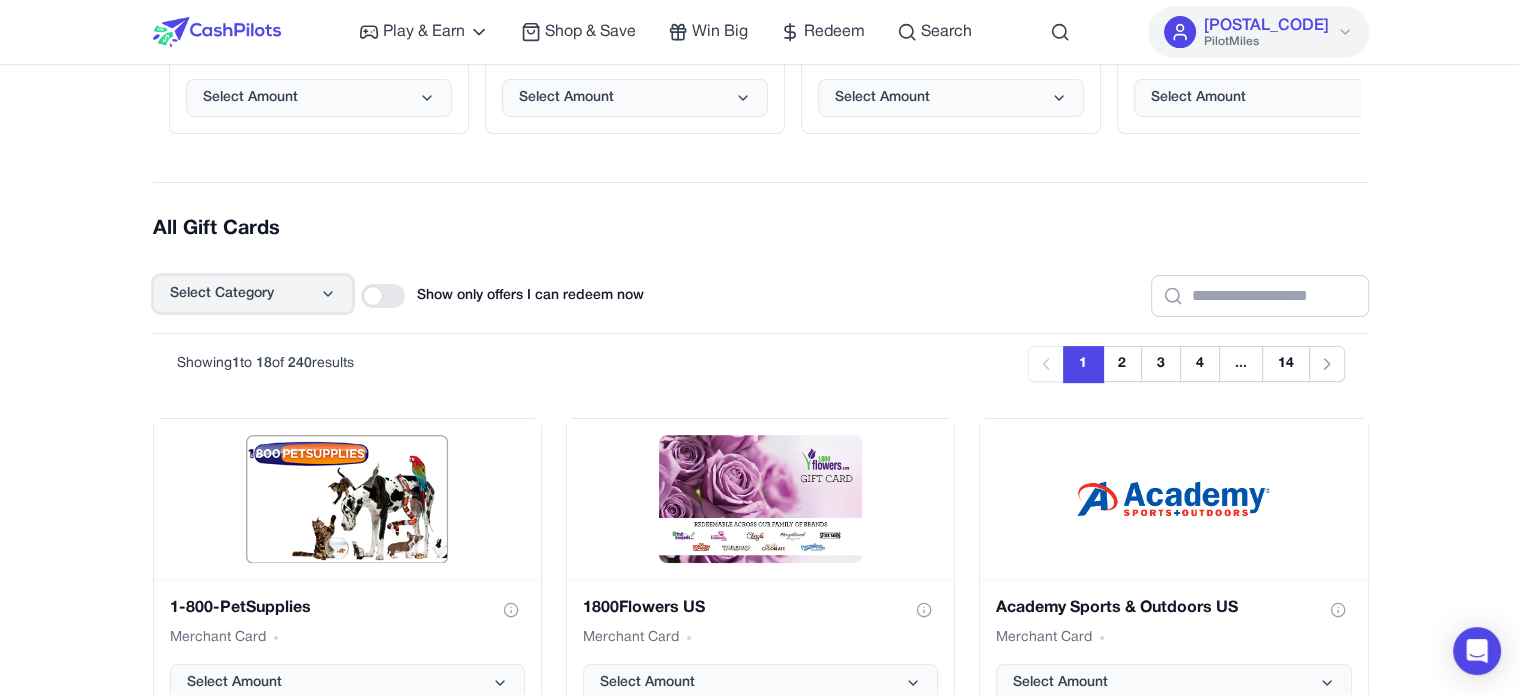 click on "Select Category" at bounding box center [253, 294] 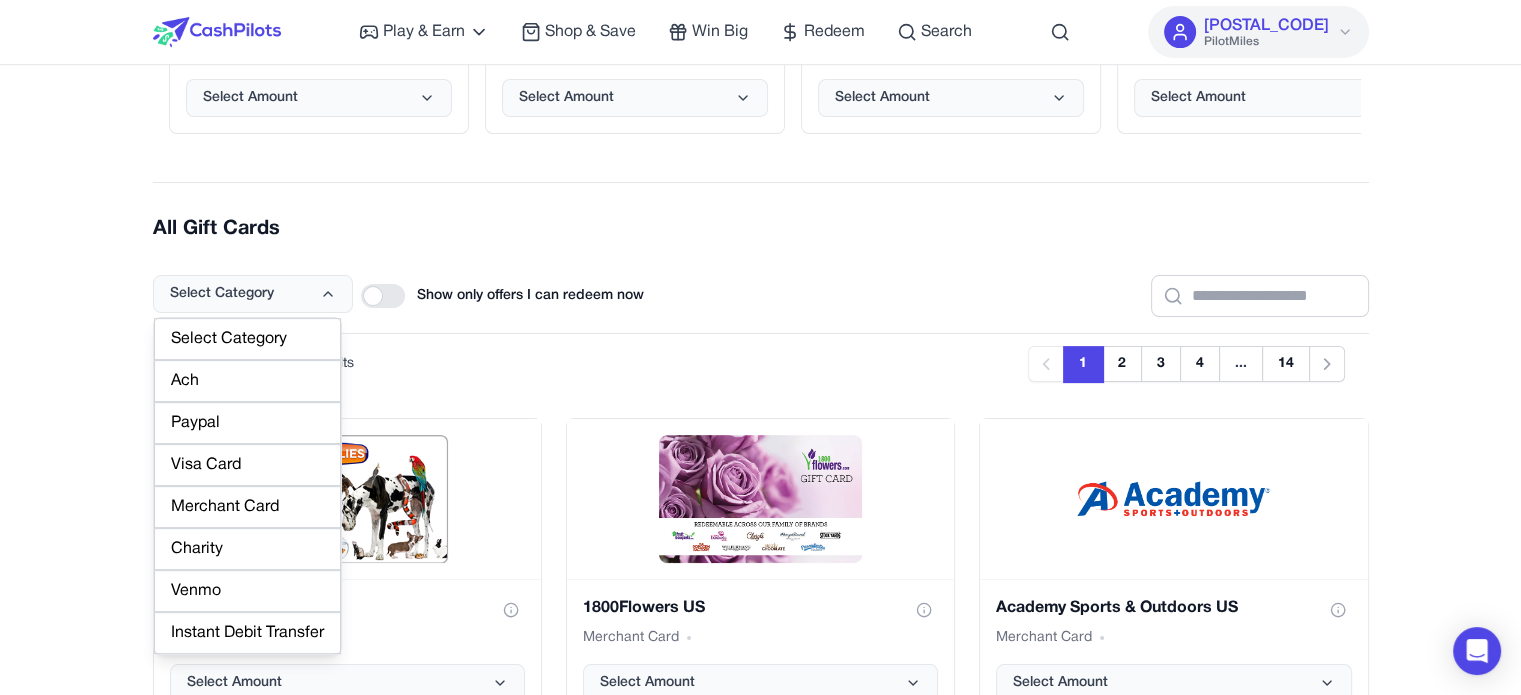 click on "Ach" at bounding box center (247, 381) 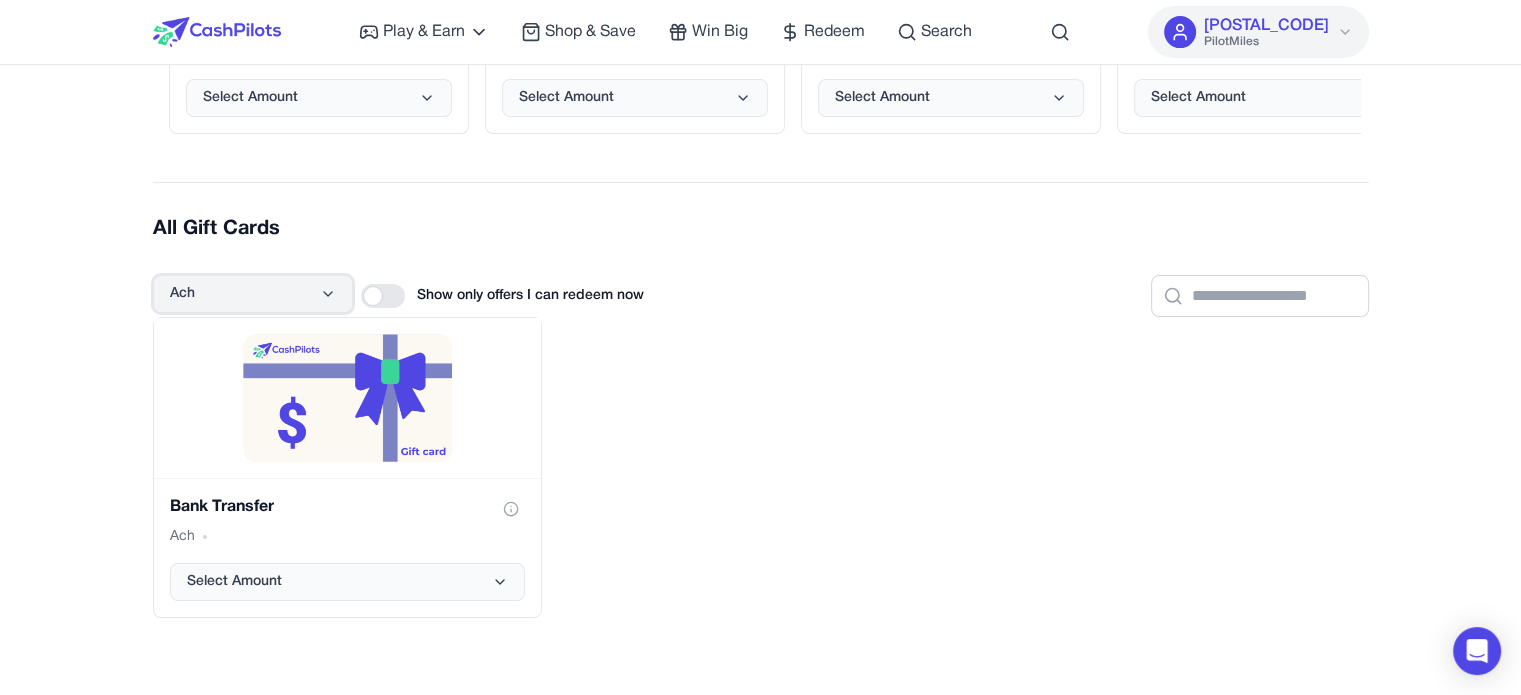 click on "Ach" at bounding box center (253, 294) 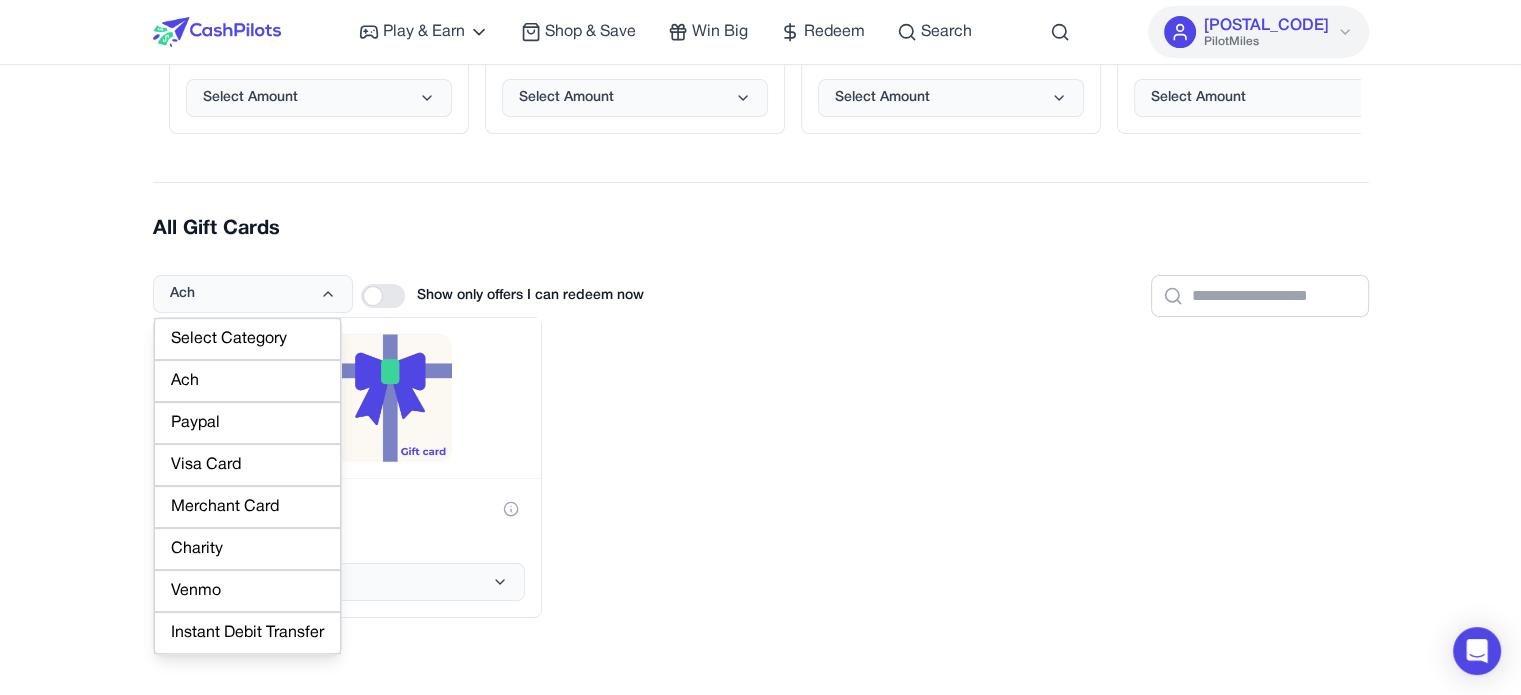 click on "Select Category" at bounding box center [247, 339] 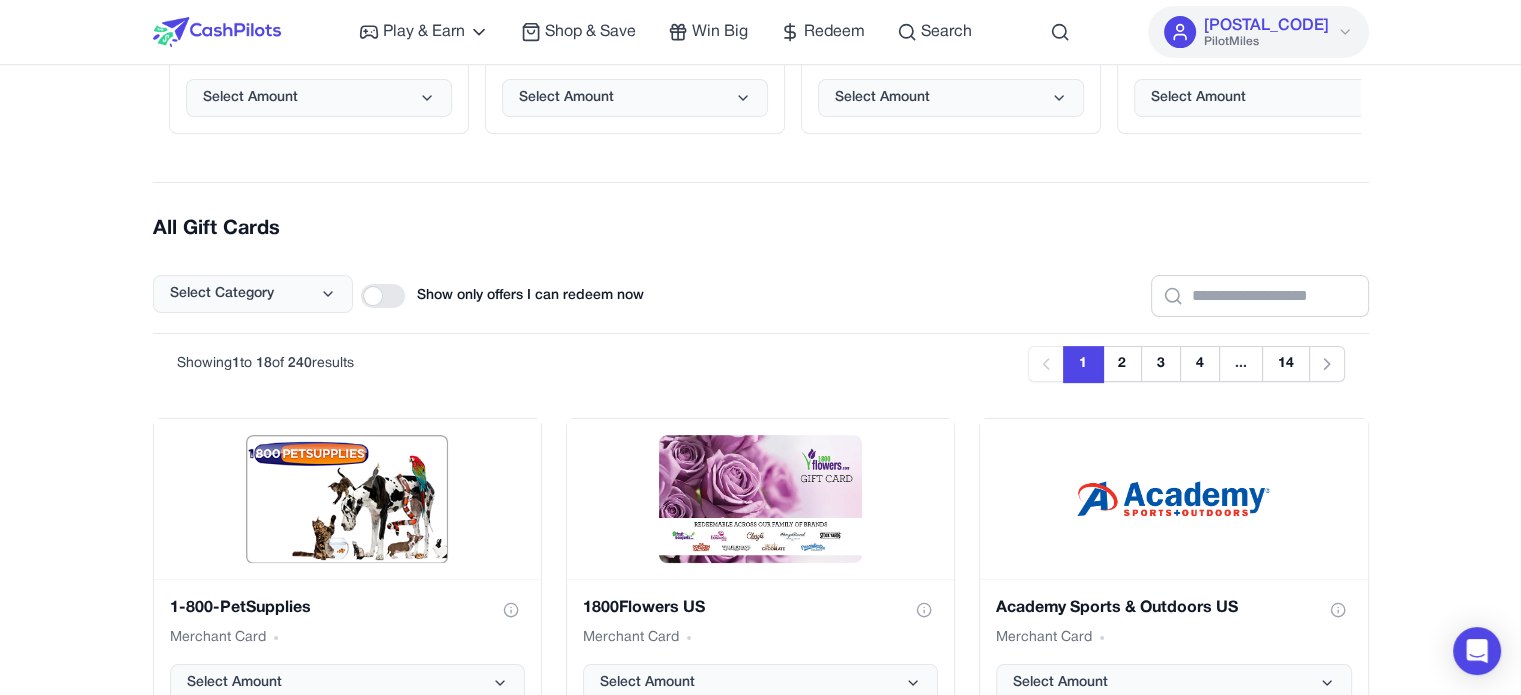 click at bounding box center [383, 296] 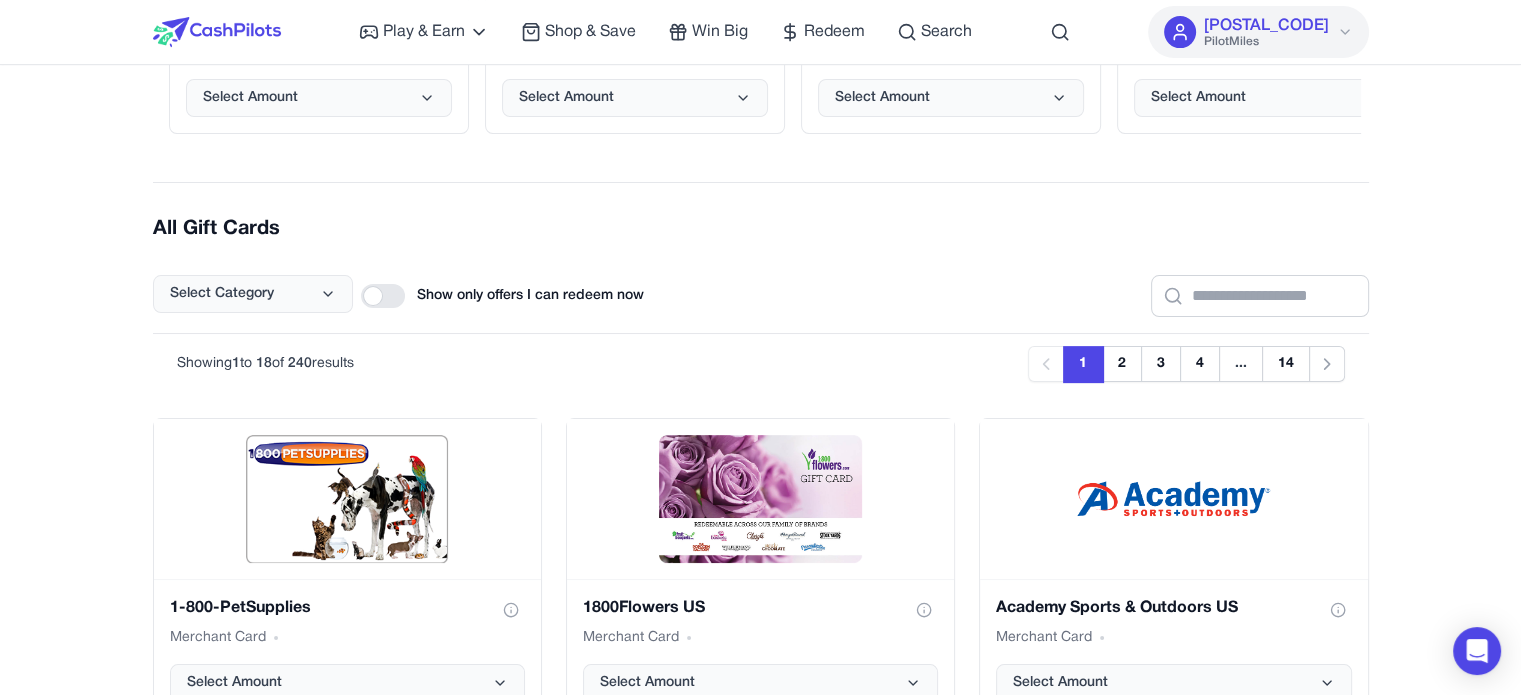 click at bounding box center (383, 296) 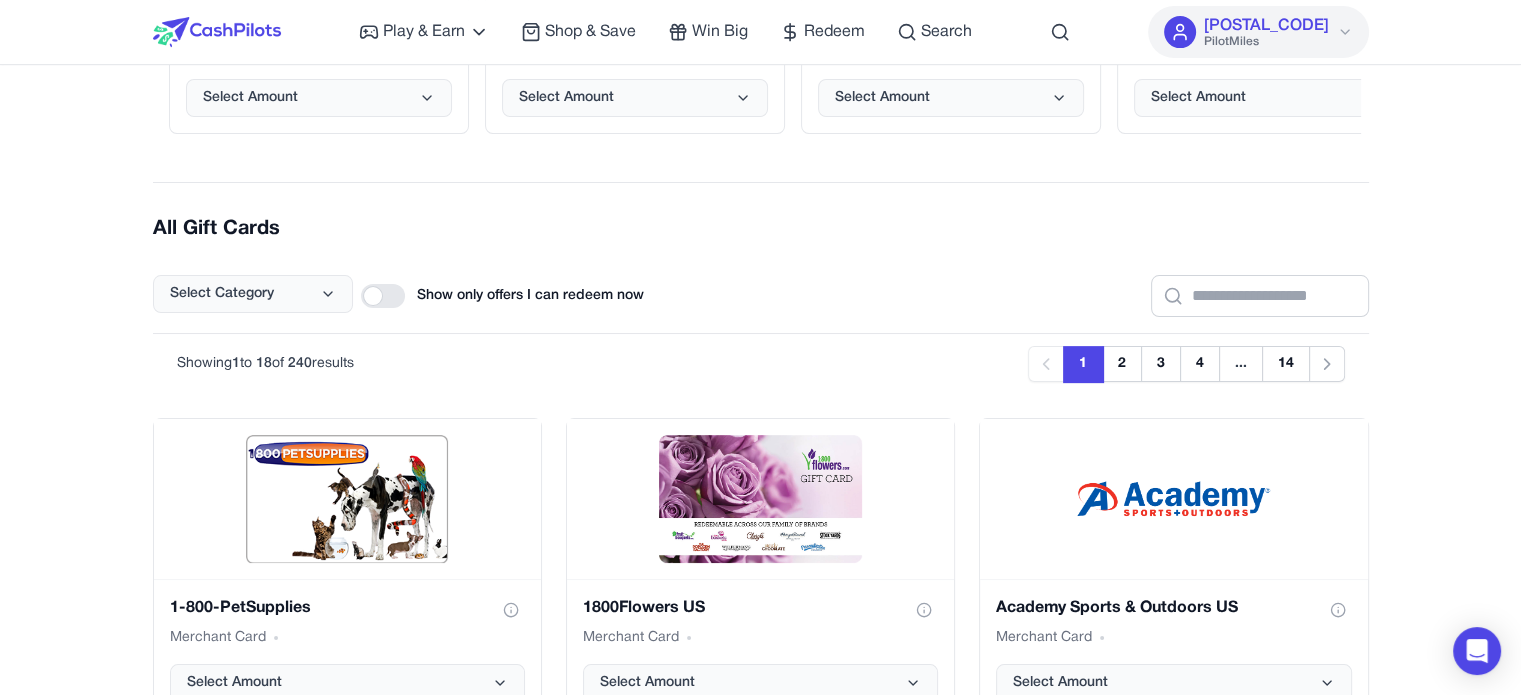 click at bounding box center [383, 296] 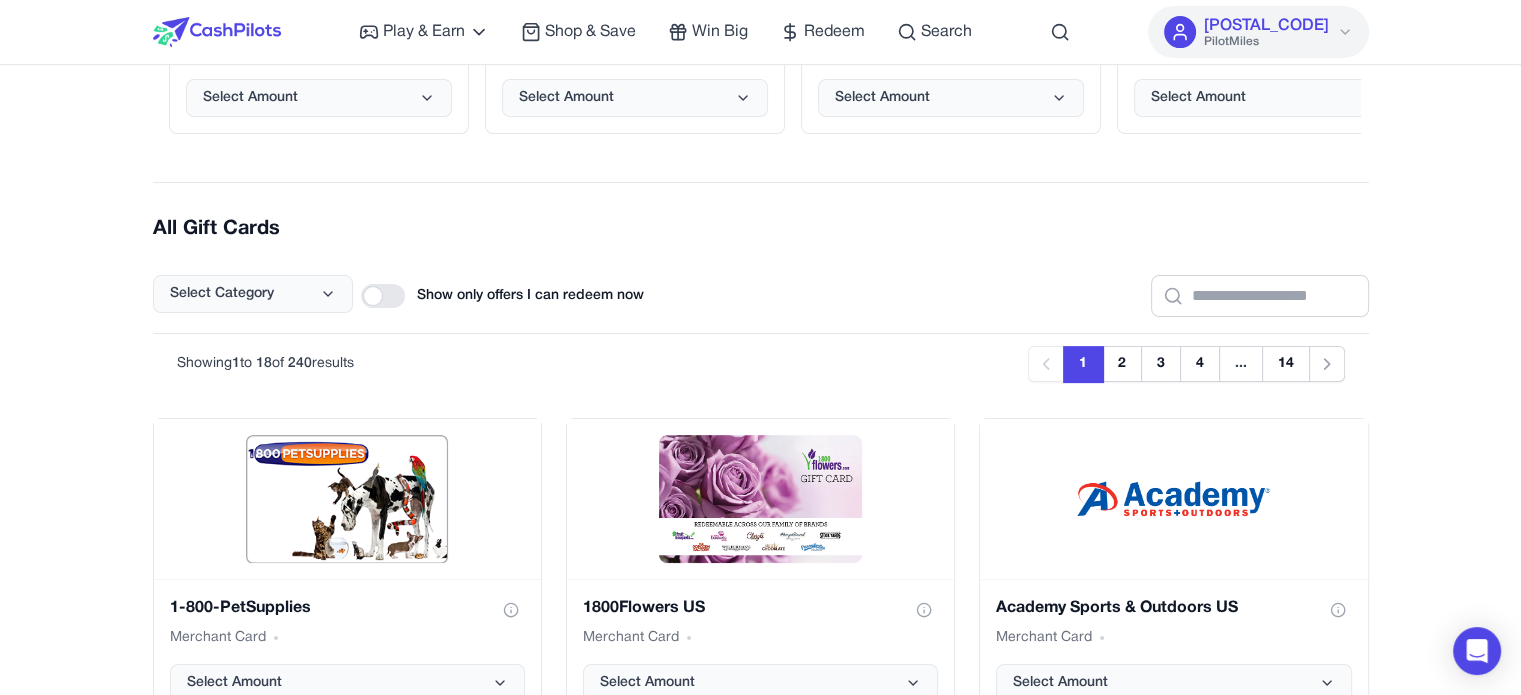 click on "Popular Gift Cards Bank Transfer Ach Select Amount PayPal USA Paypal Select Amount Virtual Visa Visa Card Select Amount Physical Visa Visa Card Select Amount The Home Depot Merchant Card Select Amount Amazon.com Merchant Card Select Amount adidas US Merchant Card Select Amount Starbucks US Merchant Card Select Amount Airbnb Merchant Card Select Amount All Gift Cards Select Category Show only offers I can redeem now Previous Next Showing  1  to   18  of   240  results Previous 1 2 3 4 ... 14 Next 1-800-PetSupplies Merchant Card Select Amount 1800Flowers US Merchant Card Select Amount Academy Sports & Outdoors US Merchant Card Select Amount adidas US Merchant Card Select Amount Advance Auto Parts Merchant Card Select Amount Airbnb Merchant Card Select Amount Albertsons/Safeway US Merchant Card Select Amount Albertsons - From the Heart Merchant Card Select Amount Allbirds Merchant Card Select Amount Alzheimer's Association Charity Select Amount Amazon.com Merchant Card Select Amount AMC Theatres Merchant Card 1" at bounding box center (761, 1089) 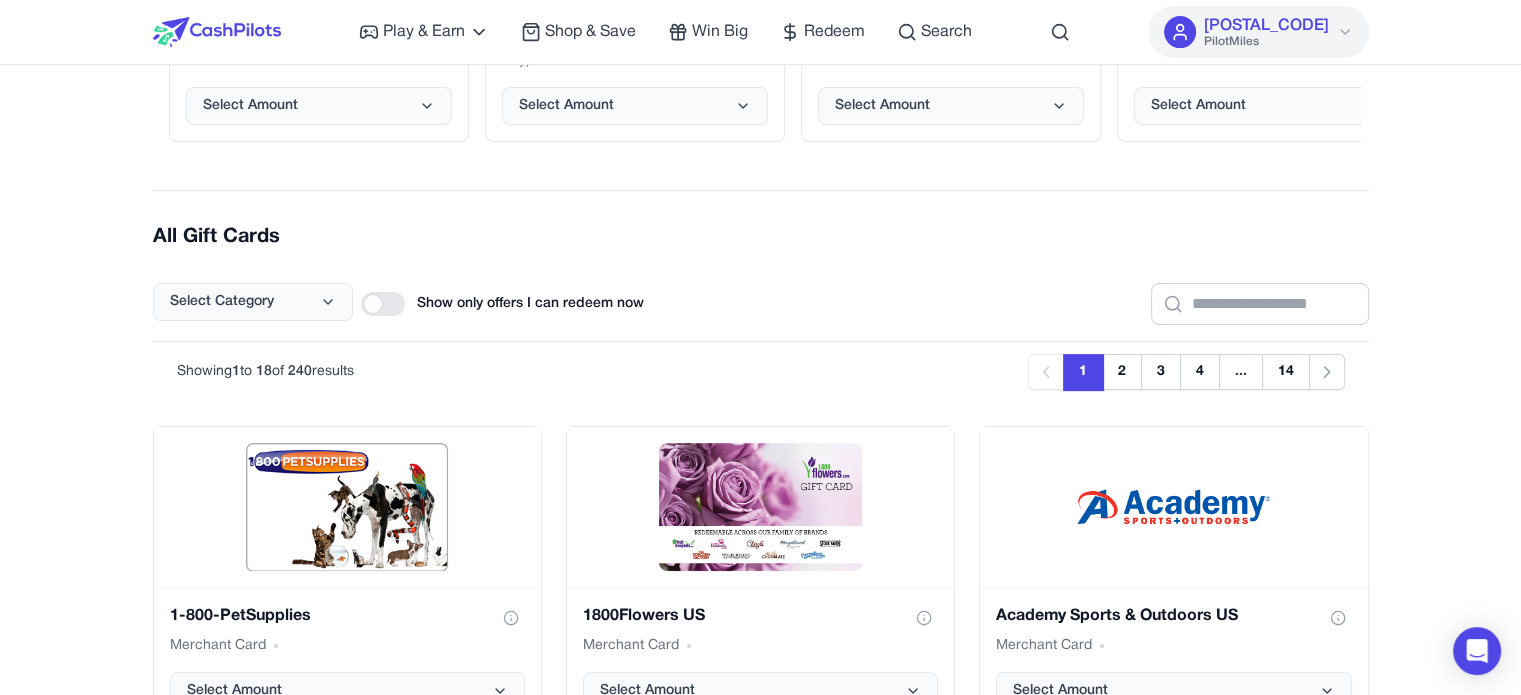 scroll, scrollTop: 500, scrollLeft: 0, axis: vertical 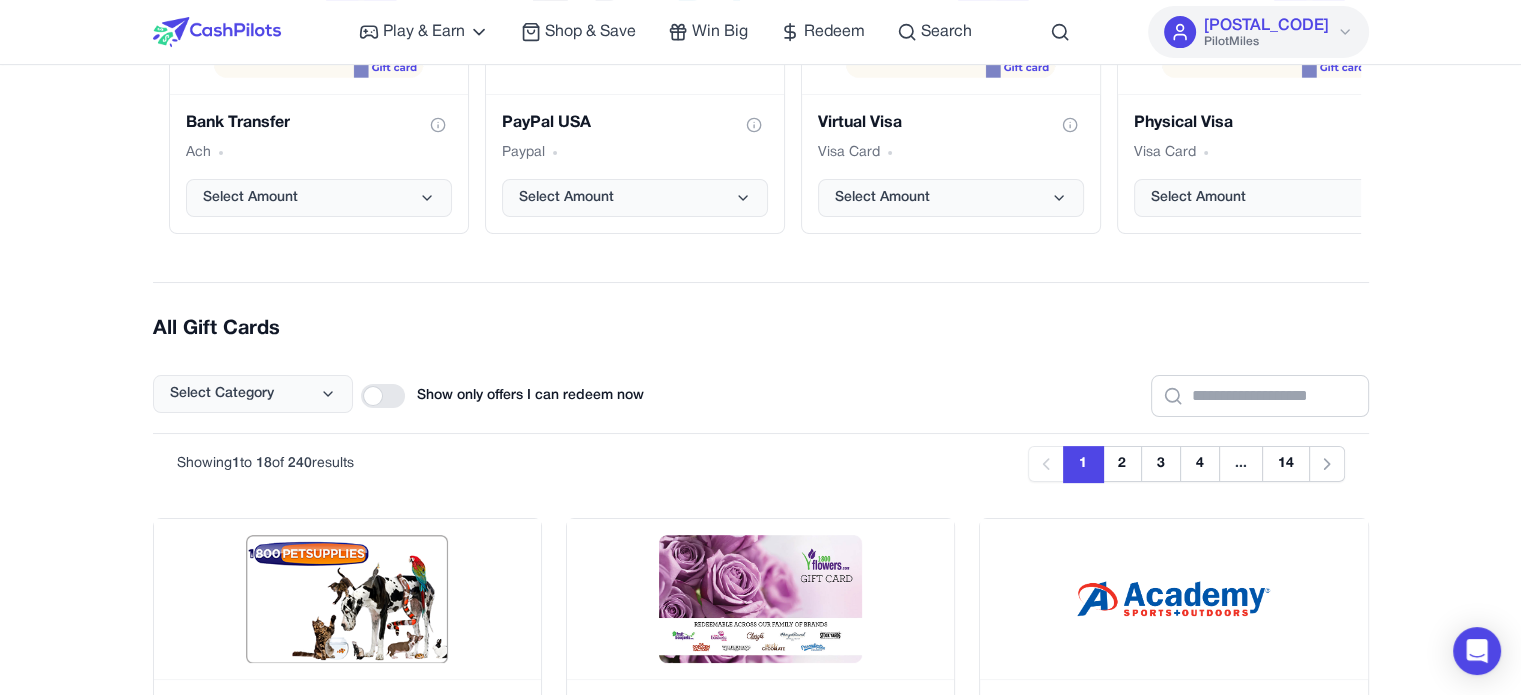 click at bounding box center [383, 396] 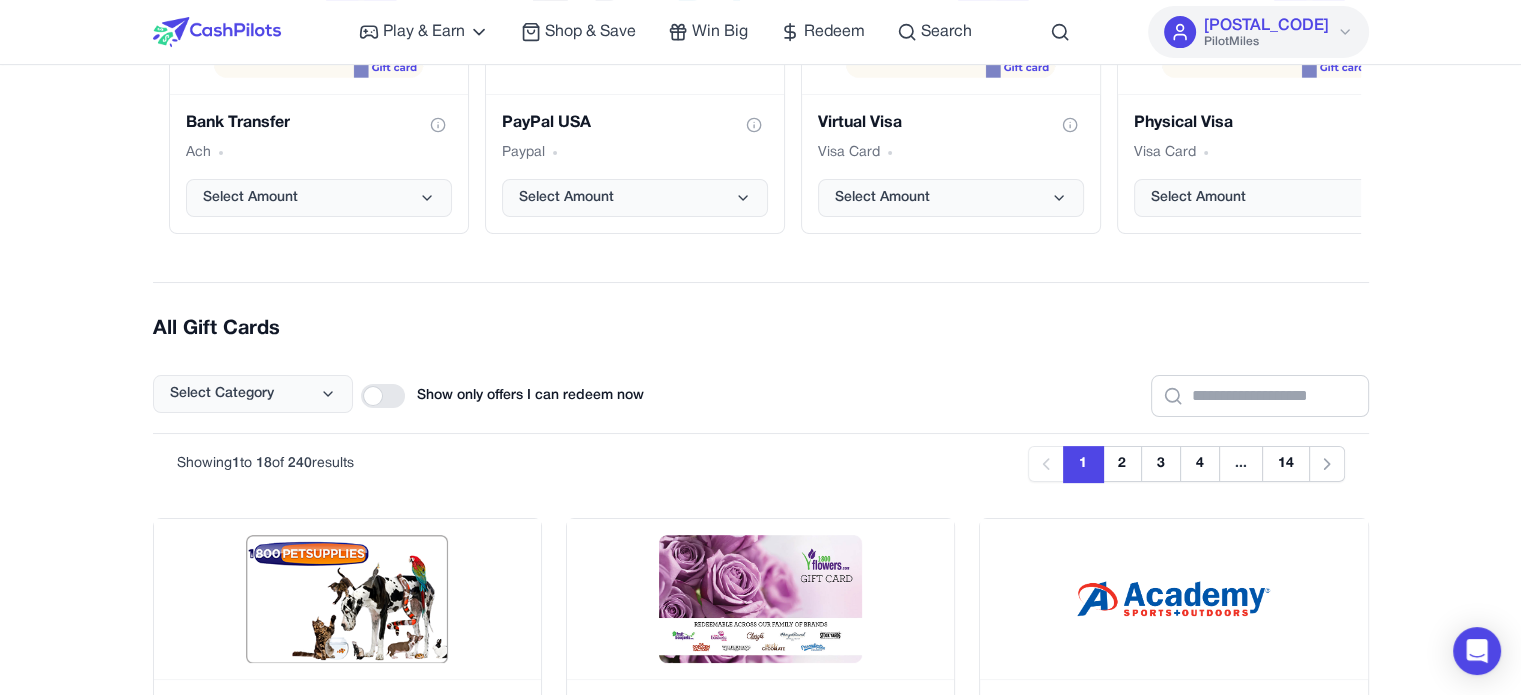 click on "All Gift Cards" at bounding box center (761, 329) 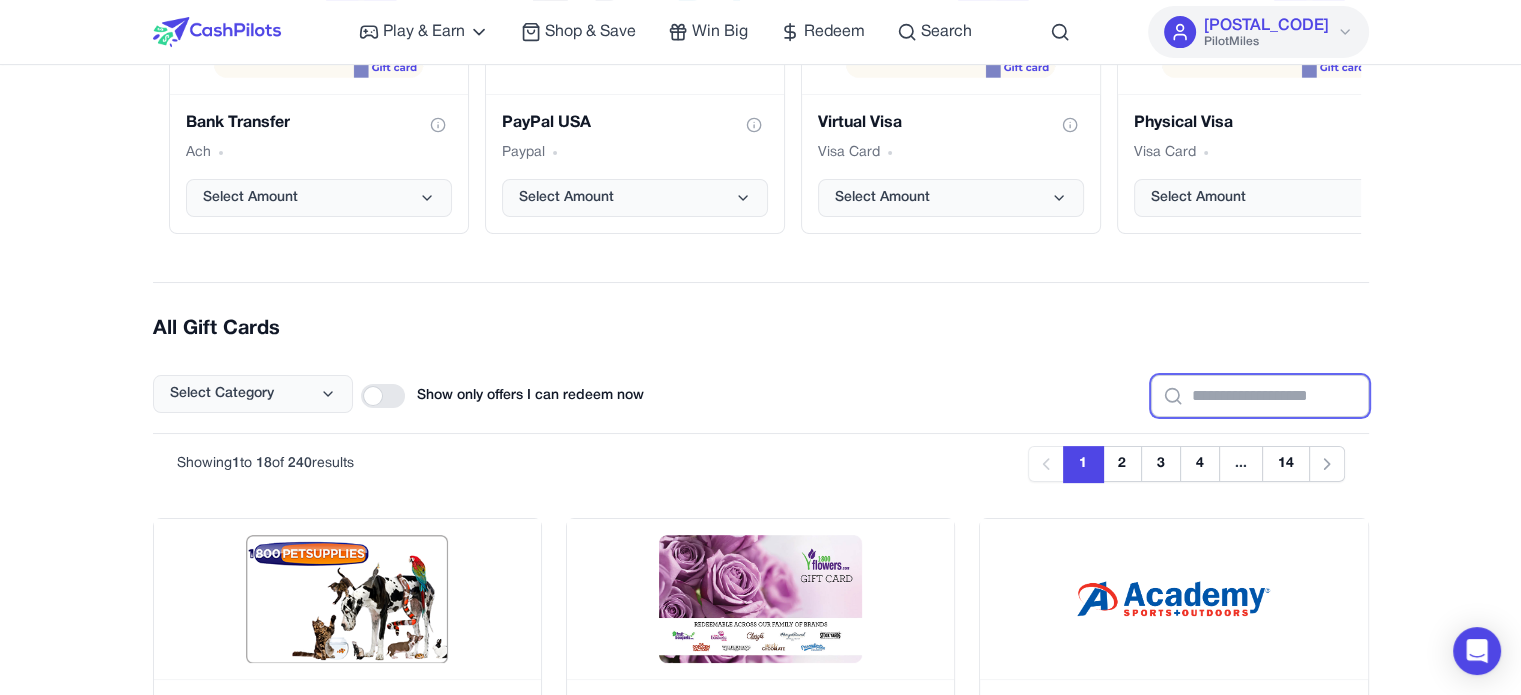 click at bounding box center [1260, 396] 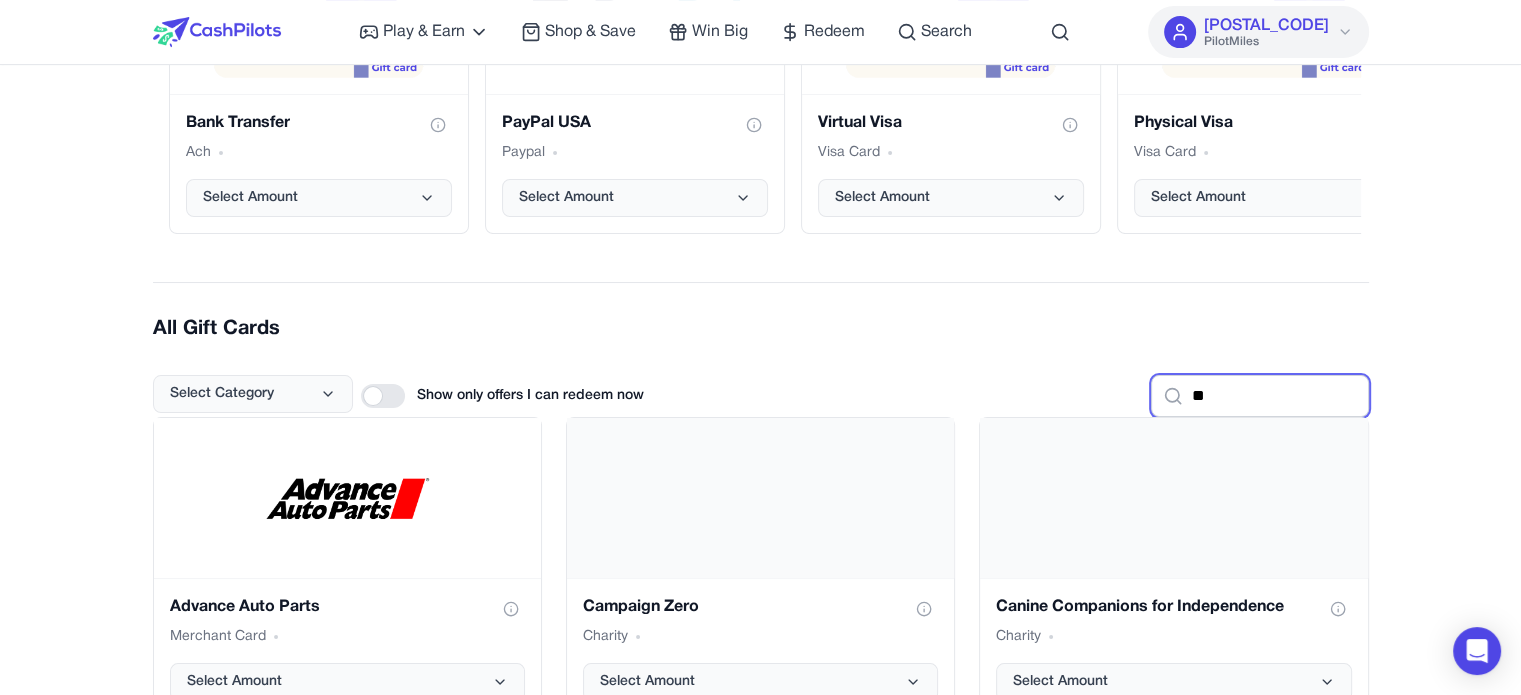 type on "***" 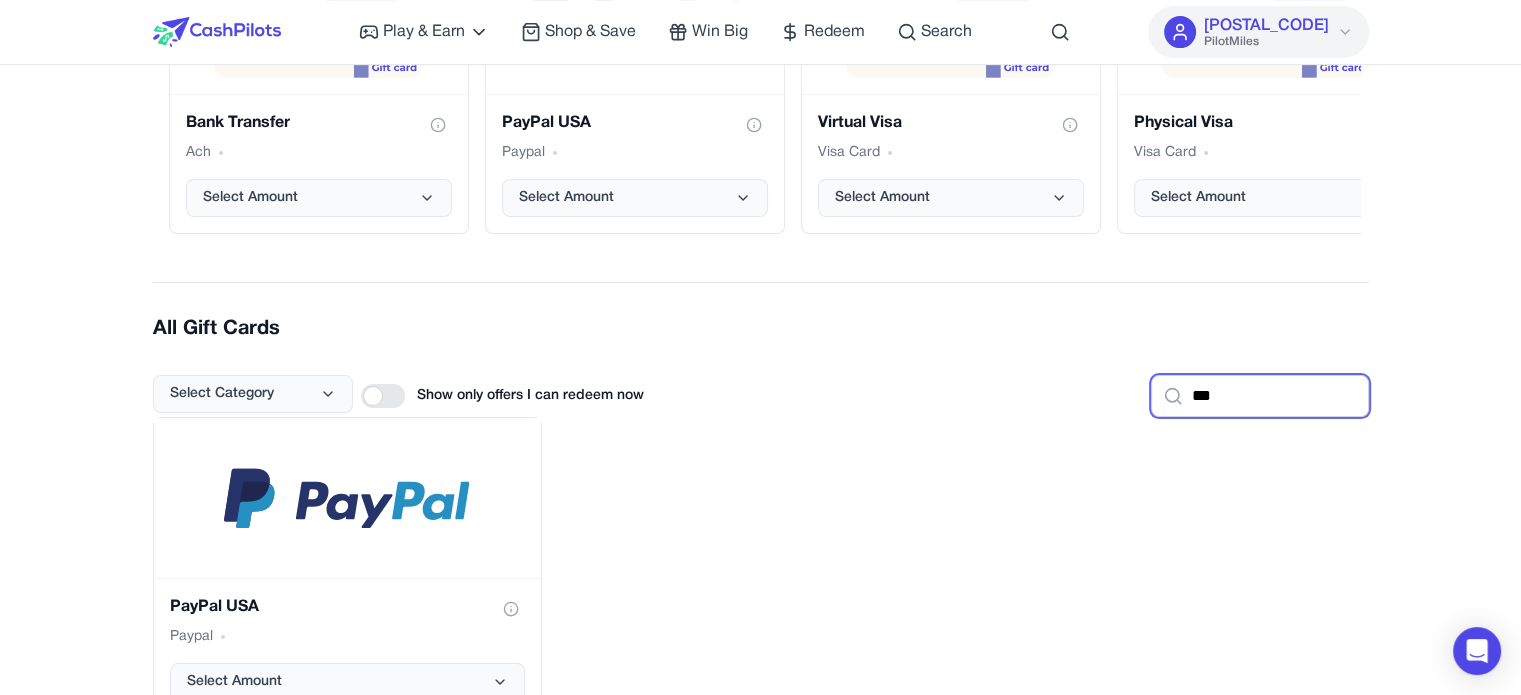 click on "***" at bounding box center [1260, 396] 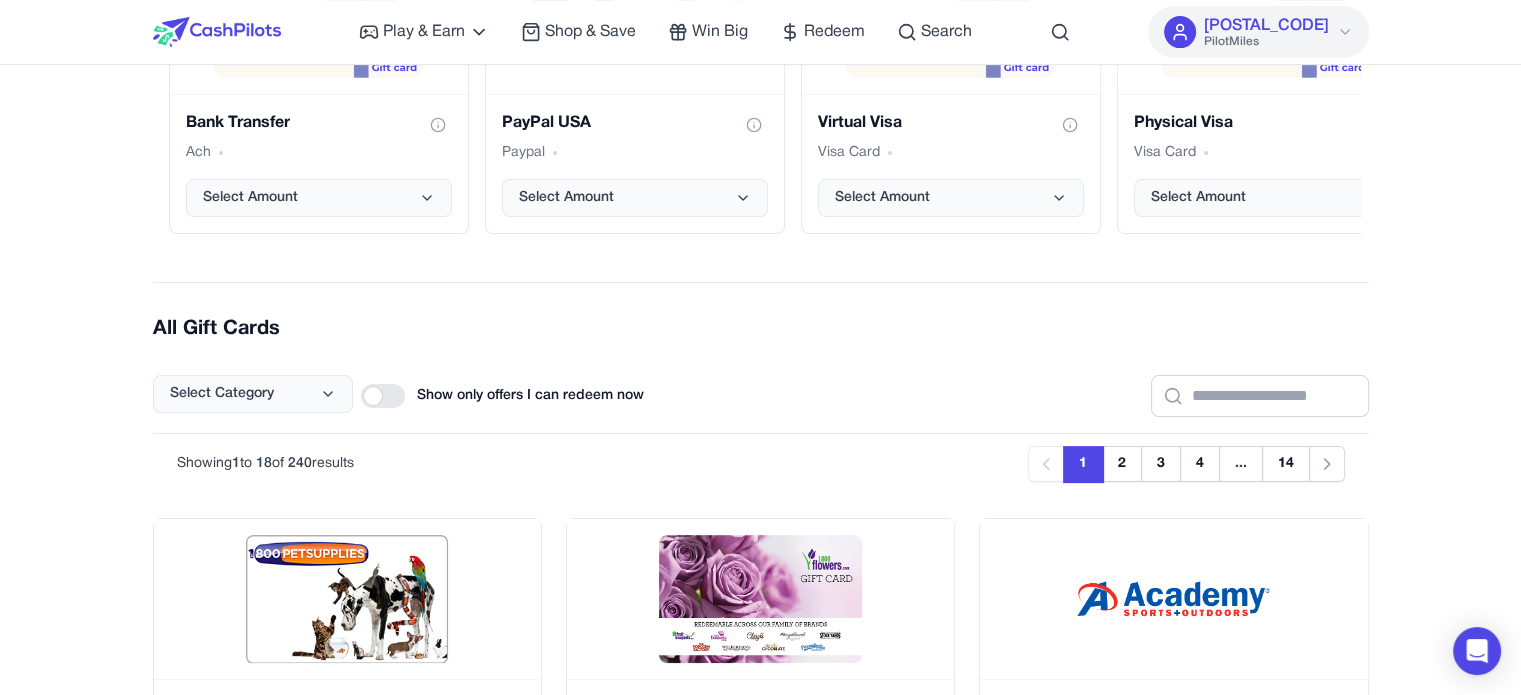 click on "Select Category Show only offers I can redeem now" at bounding box center (761, 380) 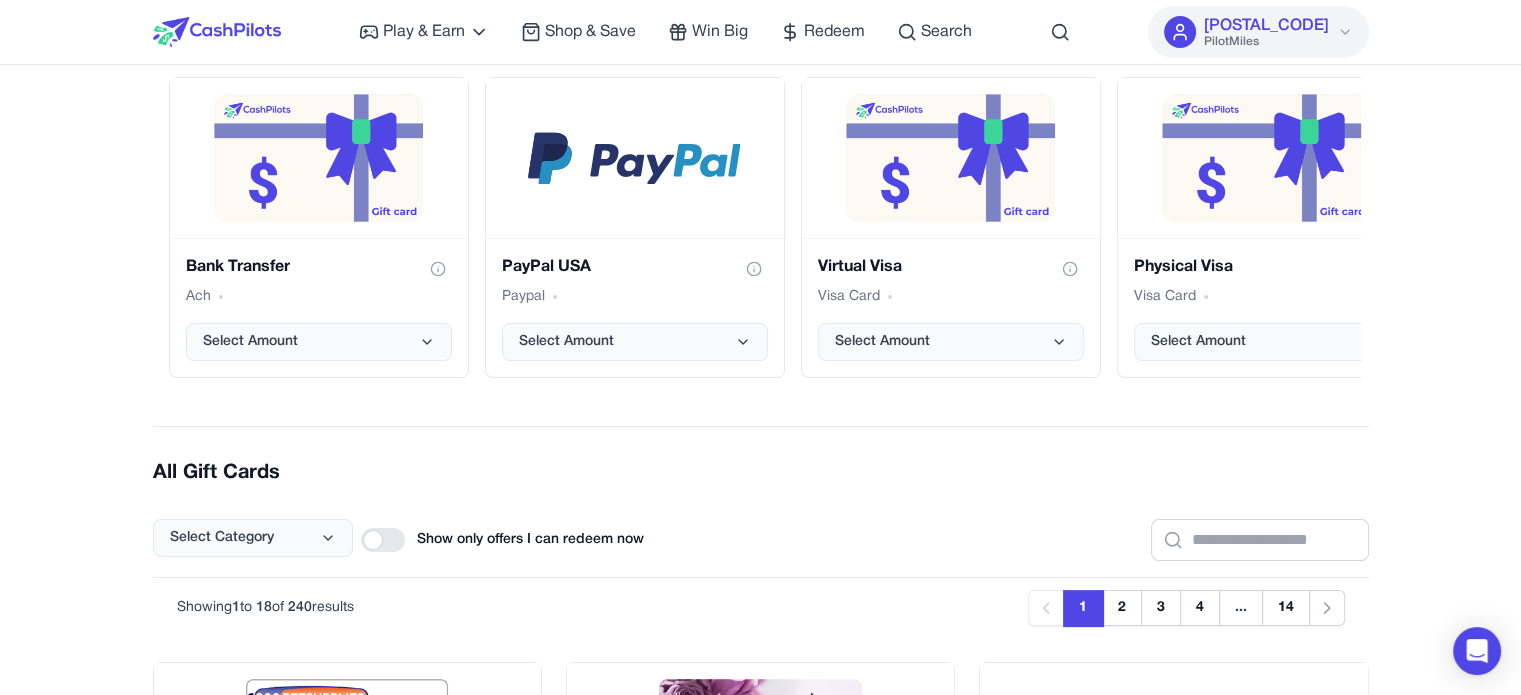 scroll, scrollTop: 100, scrollLeft: 0, axis: vertical 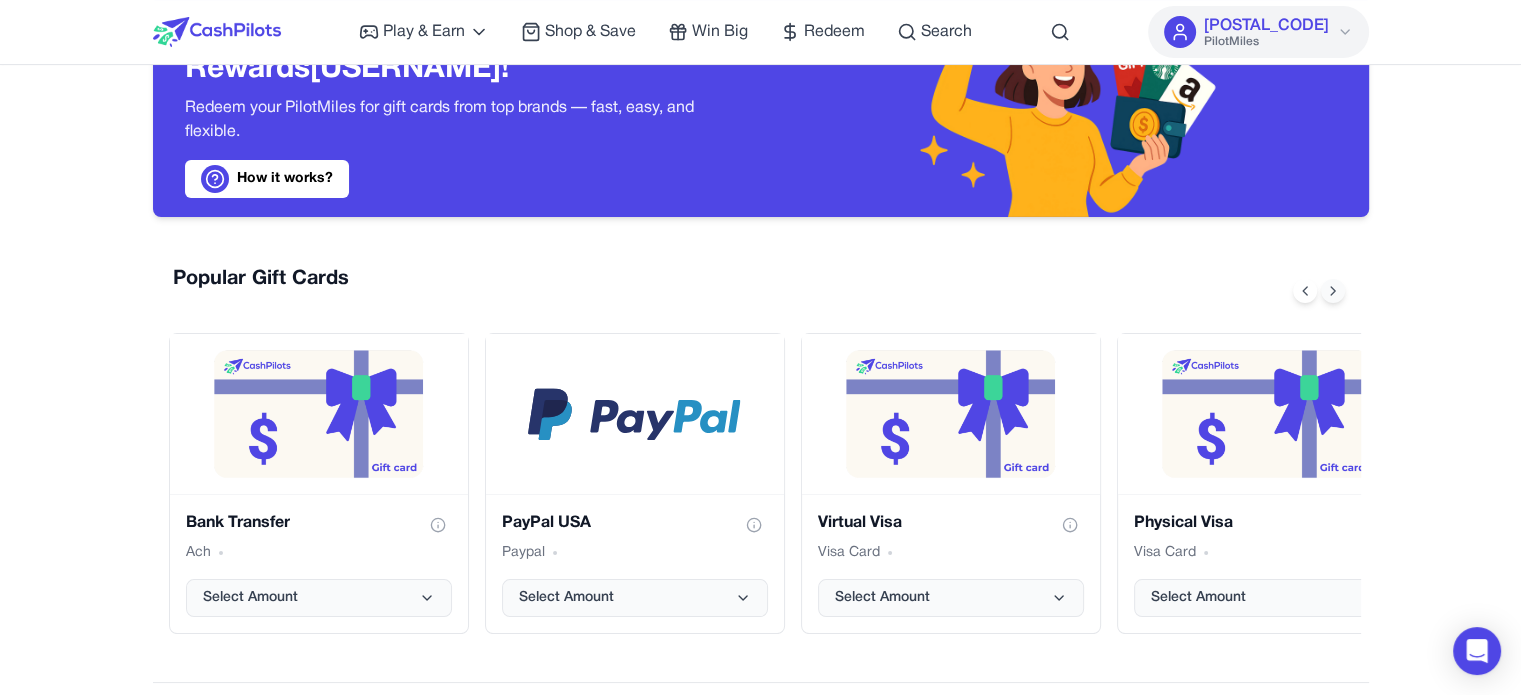 click 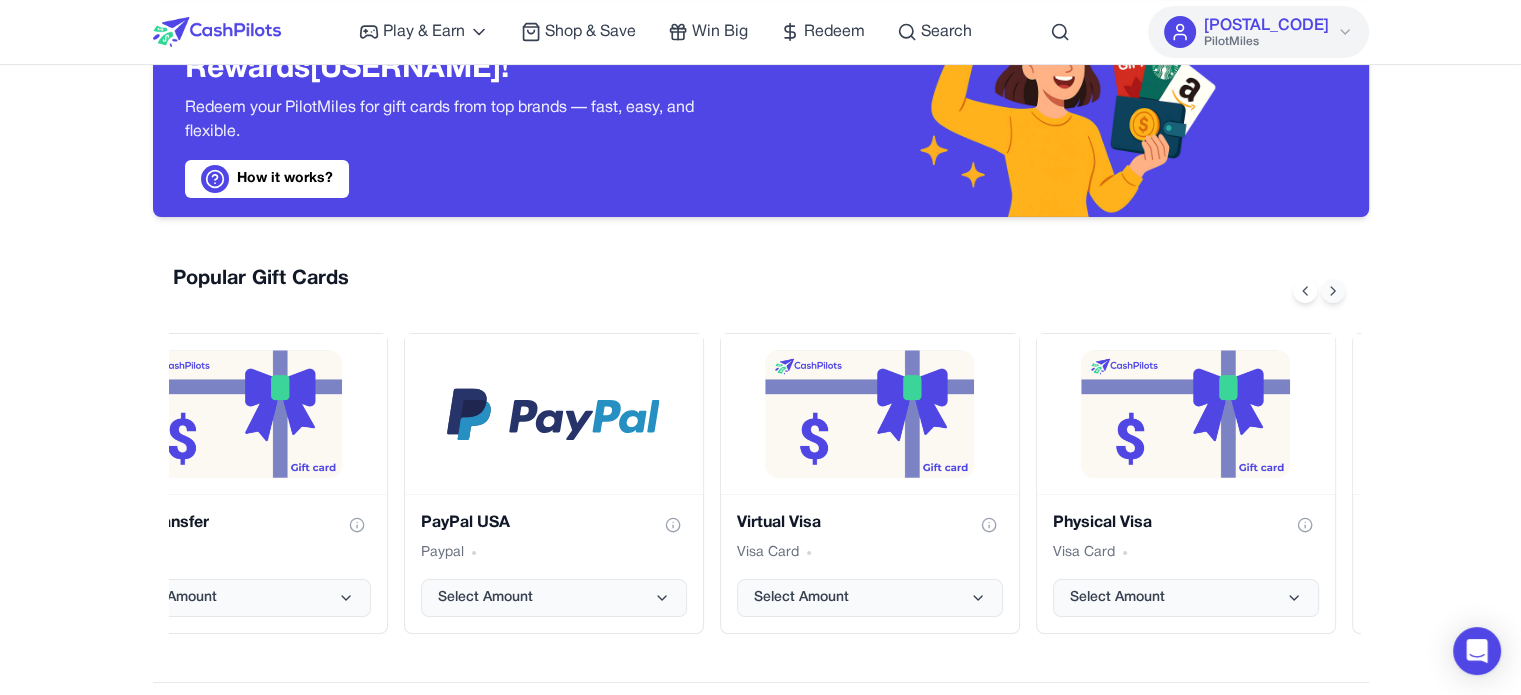 click 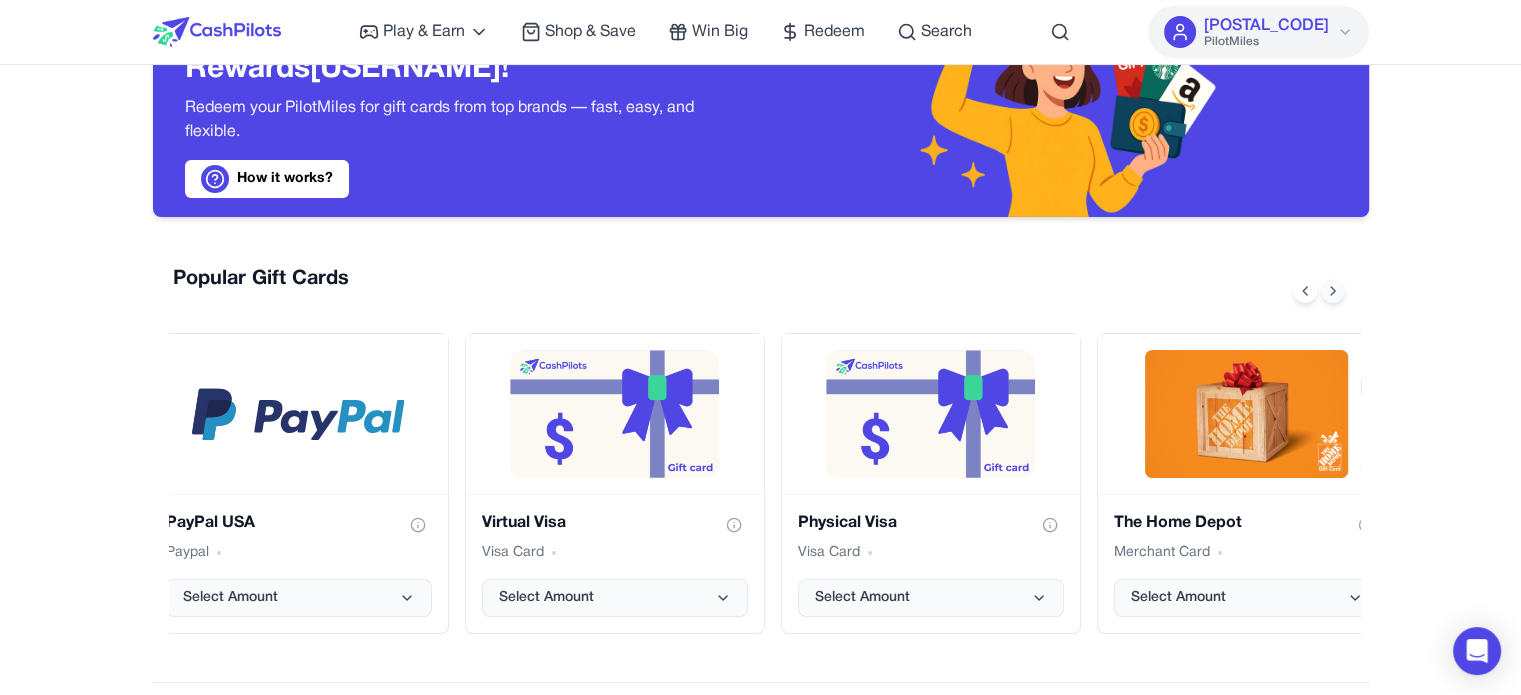 click 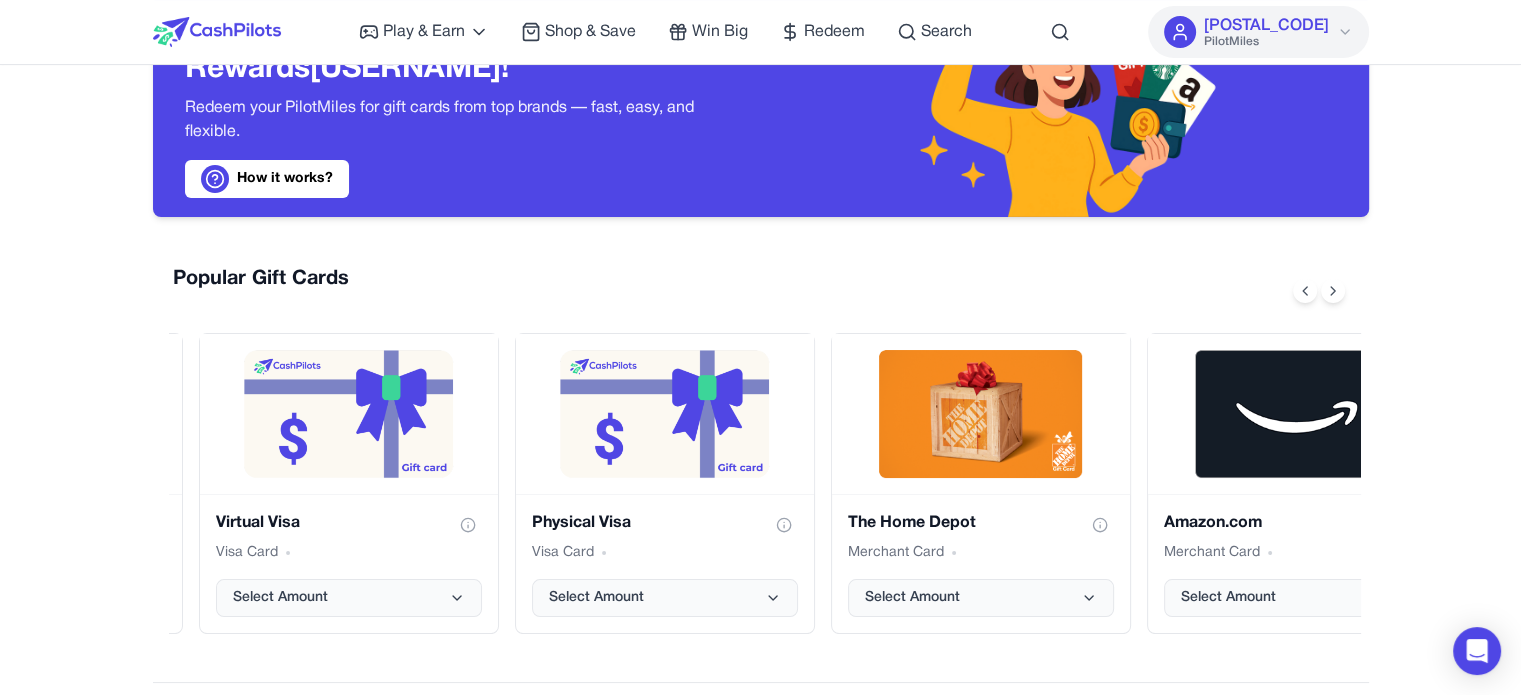 scroll, scrollTop: 0, scrollLeft: 665, axis: horizontal 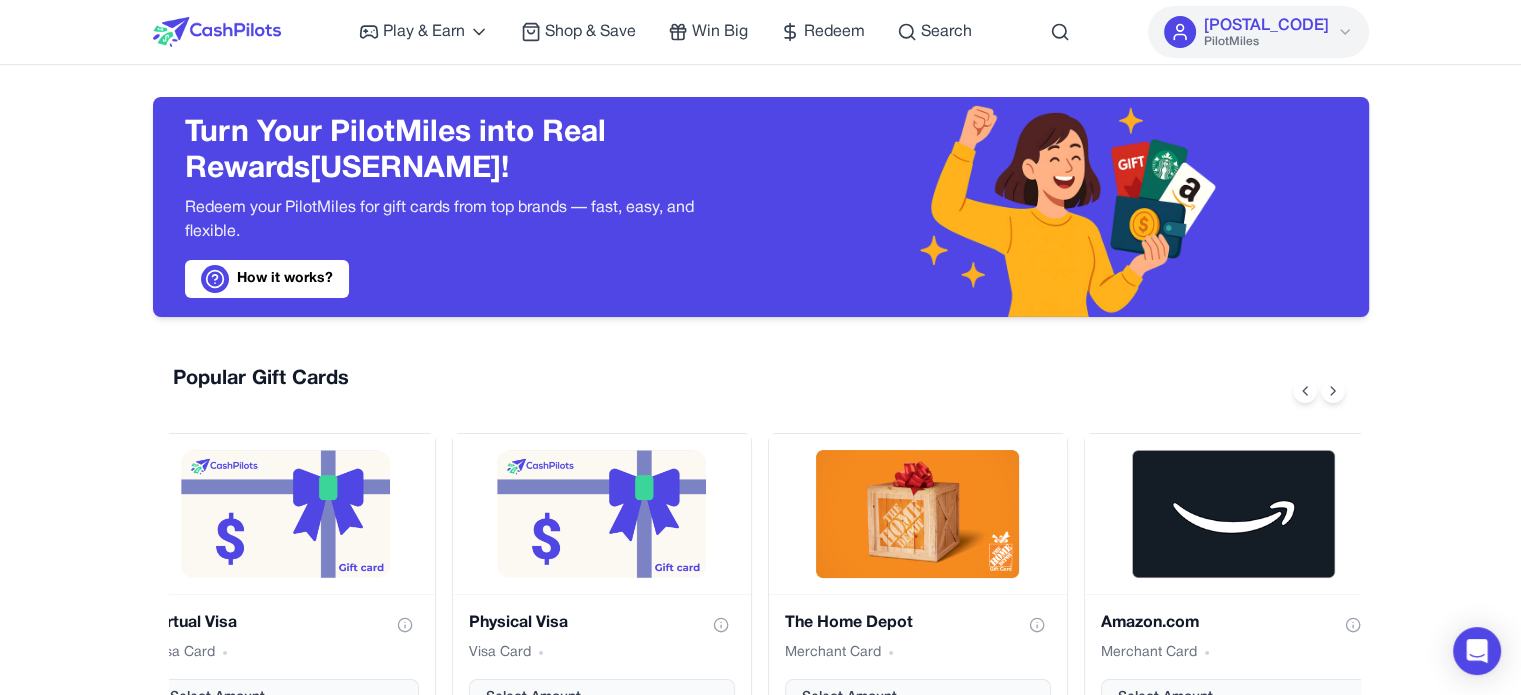 click on "Play & Earn   Play Games Enjoy fun games and earn Try New App Test new app for rewards Answer Surveys Share opinions for PilotMiles Signup & Earn Join service, get rewards Read Articles Learn and earn PilotMiles Shop & Save   Win Big   Redeem   Search   [POSTAL_CODE] PilotMiles Home Play & Earn Shop & Save Win Big Redeem Search [USERNAME] [POSTAL_CODE] PilotMiles Turn Your PilotMiles into Real Rewards  [USERNAME]! Redeem your PilotMiles for gift cards from top brands — fast, easy, and flexible. How it works? Popular Gift Cards Bank Transfer Ach Select Amount PayPal USA Paypal Select Amount Virtual Visa Visa Card Select Amount Physical Visa Visa Card Select Amount The Home Depot Merchant Card Select Amount Amazon.com Merchant Card Select Amount adidas US Merchant Card Select Amount Starbucks US Merchant Card Select Amount Airbnb Merchant Card Select Amount All Gift Cards Select Category Show only offers I can redeem now Previous Next Showing  1  to   18  of   240  results Previous 1 2 3 4 ... 14 Next 1-800-PetSupplies adidas US" at bounding box center (760, 1778) 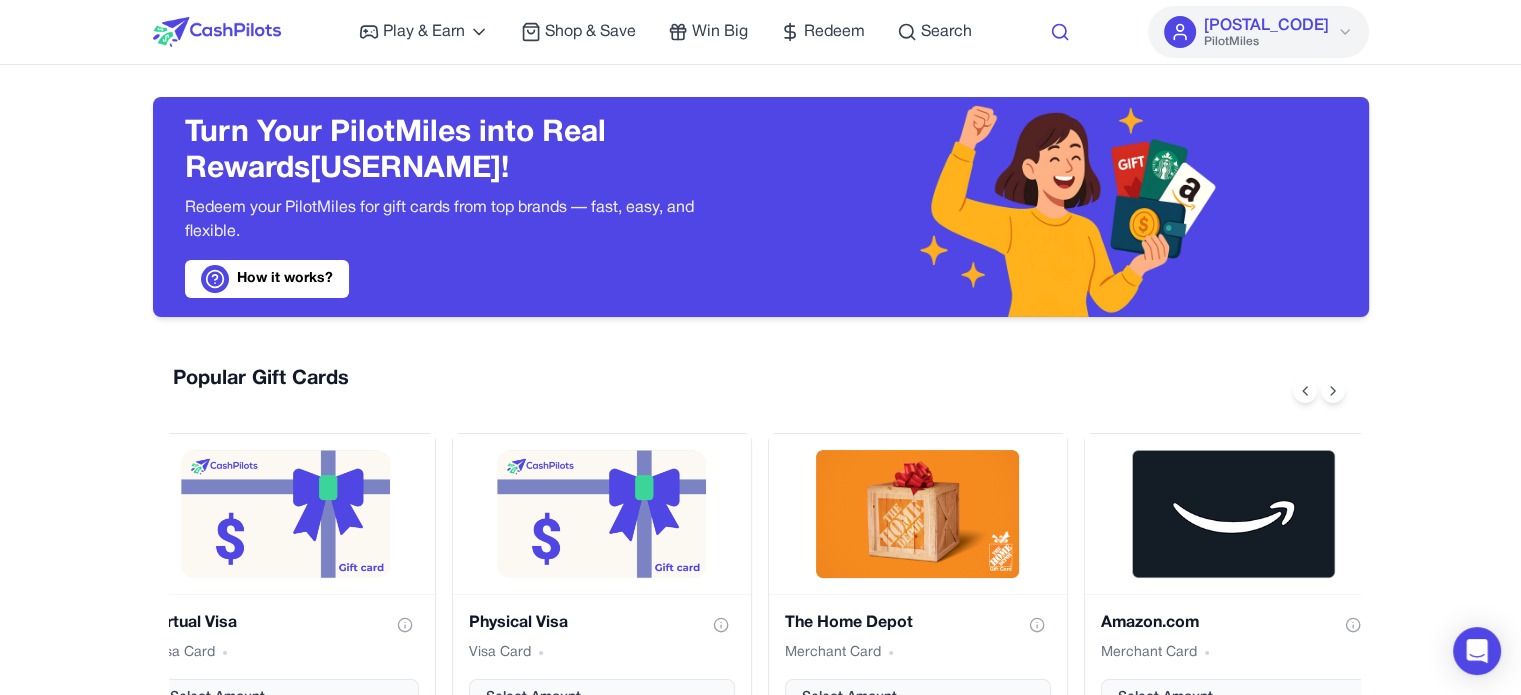 click 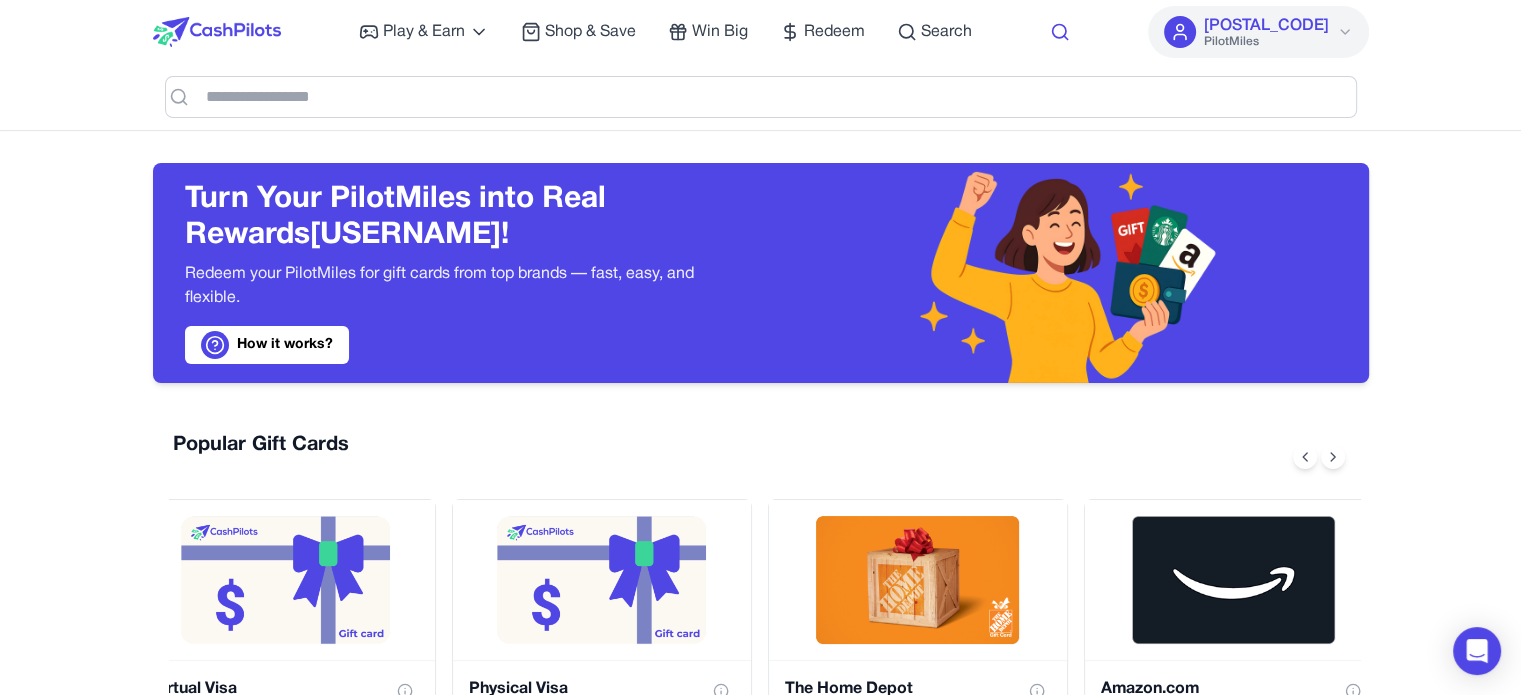 click 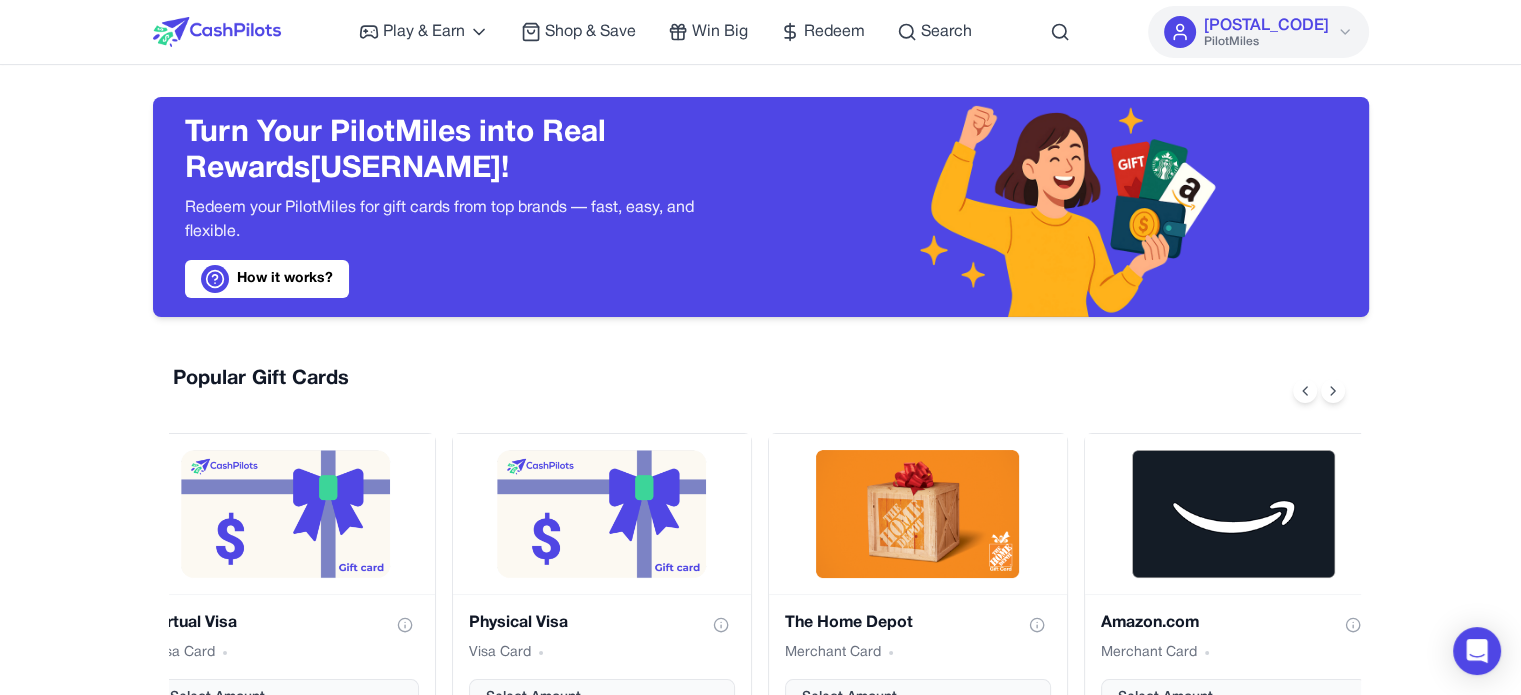 click on "PilotMiles" at bounding box center [1231, 42] 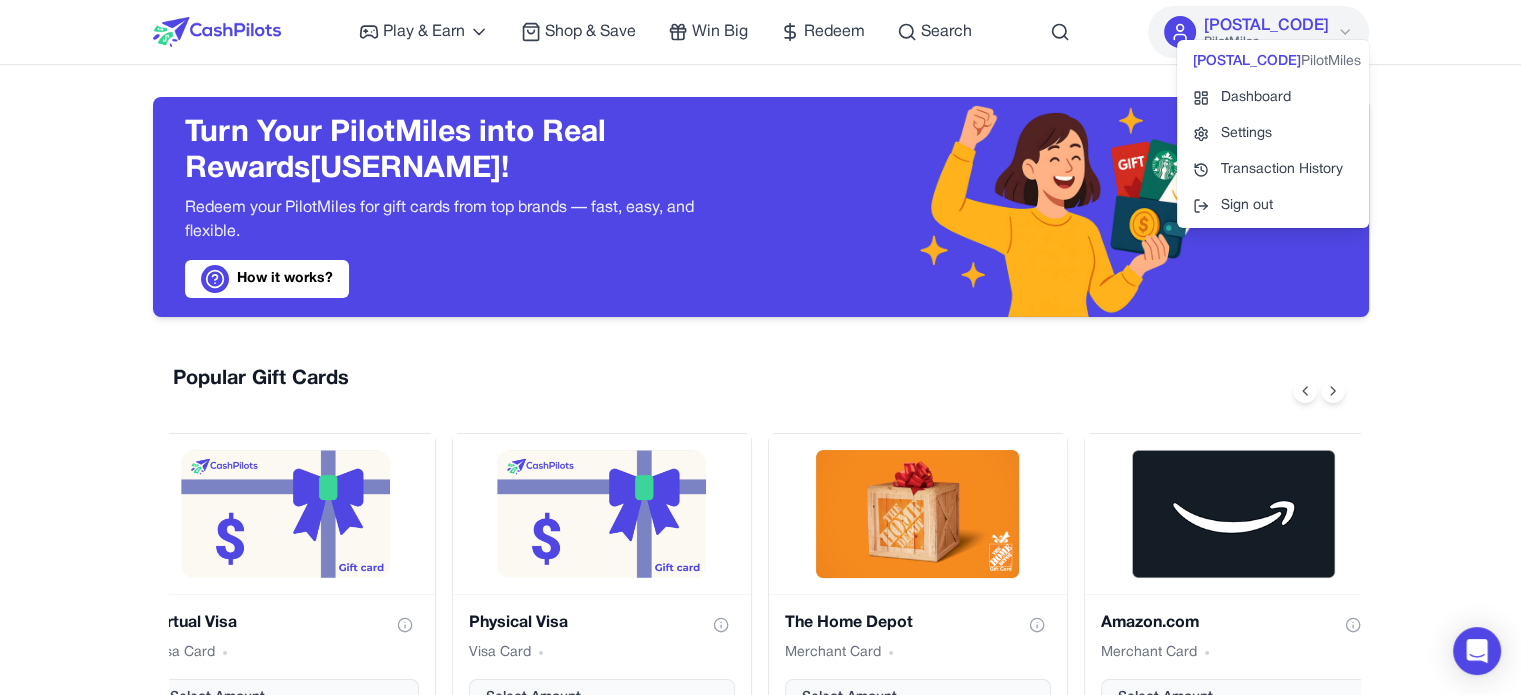 click on "[POSTAL_CODE]" at bounding box center [1266, 26] 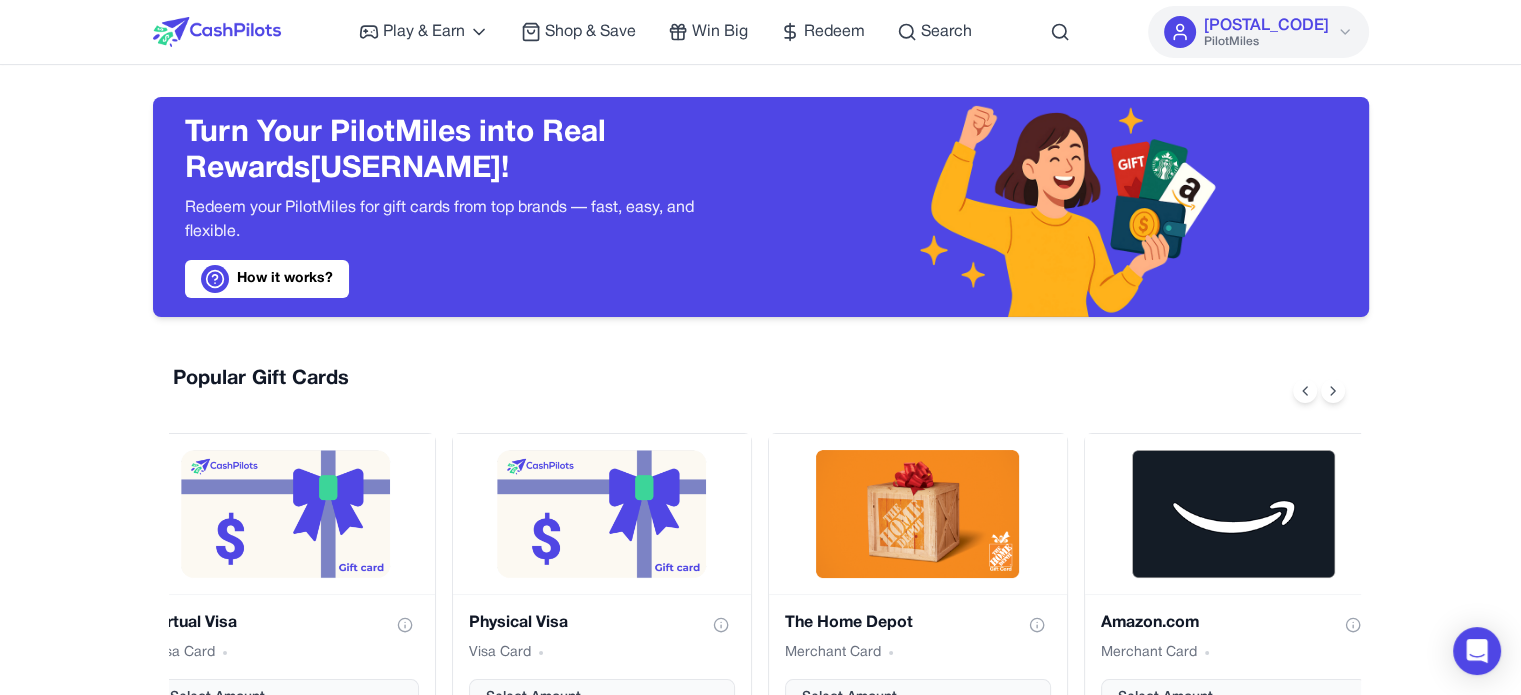 click on "Play & Earn   Play Games Enjoy fun games and earn Try New App Test new app for rewards Answer Surveys Share opinions for PilotMiles Signup & Earn Join service, get rewards Read Articles Learn and earn PilotMiles Shop & Save   Win Big   Redeem   Search   [POSTAL_CODE] PilotMiles Home Play & Earn Shop & Save Win Big Redeem Search [USERNAME] [POSTAL_CODE] PilotMiles Turn Your PilotMiles into Real Rewards  [USERNAME]! Redeem your PilotMiles for gift cards from top brands — fast, easy, and flexible. How it works? Popular Gift Cards Bank Transfer Ach Select Amount PayPal USA Paypal Select Amount Virtual Visa Visa Card Select Amount Physical Visa Visa Card Select Amount The Home Depot Merchant Card Select Amount Amazon.com Merchant Card Select Amount adidas US Merchant Card Select Amount Starbucks US Merchant Card Select Amount Airbnb Merchant Card Select Amount All Gift Cards Select Category Show only offers I can redeem now Previous Next Showing  1  to   18  of   240  results Previous 1 2 3 4 ... 14 Next 1-800-PetSupplies adidas US" at bounding box center (760, 1778) 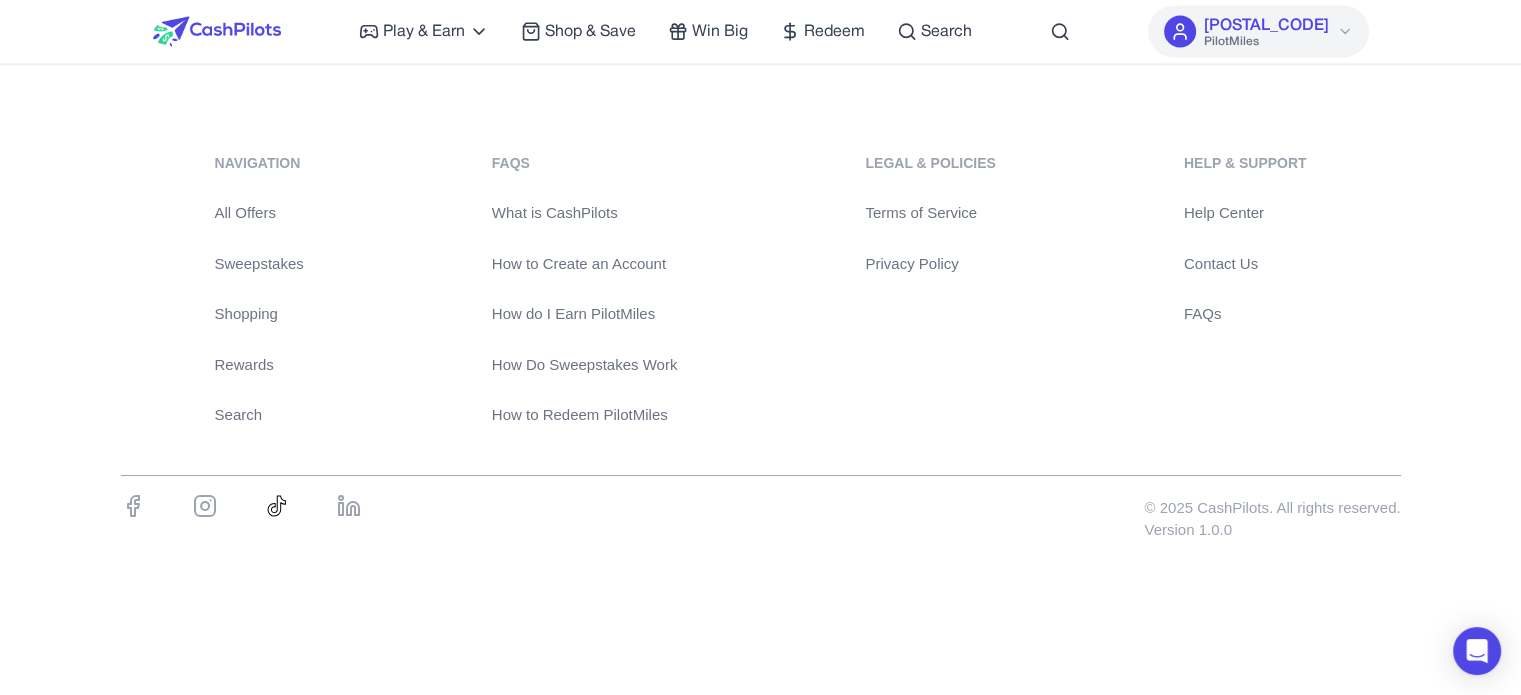 scroll, scrollTop: 4400, scrollLeft: 0, axis: vertical 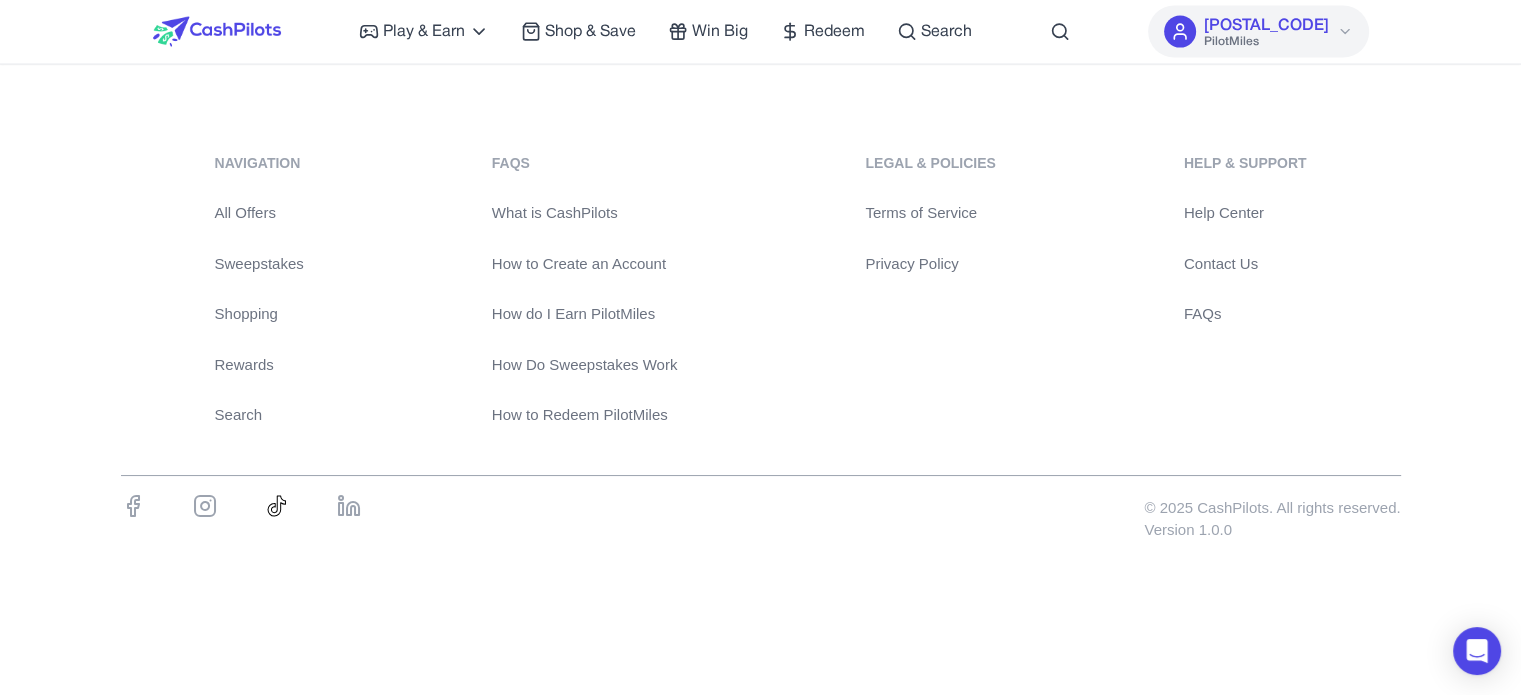 click on "Play & Earn   Play Games Enjoy fun games and earn Try New App Test new app for rewards Answer Surveys Share opinions for PilotMiles Signup & Earn Join service, get rewards Read Articles Learn and earn PilotMiles Shop & Save   Win Big   Redeem   Search   [POSTAL_CODE] PilotMiles" at bounding box center [761, 32] 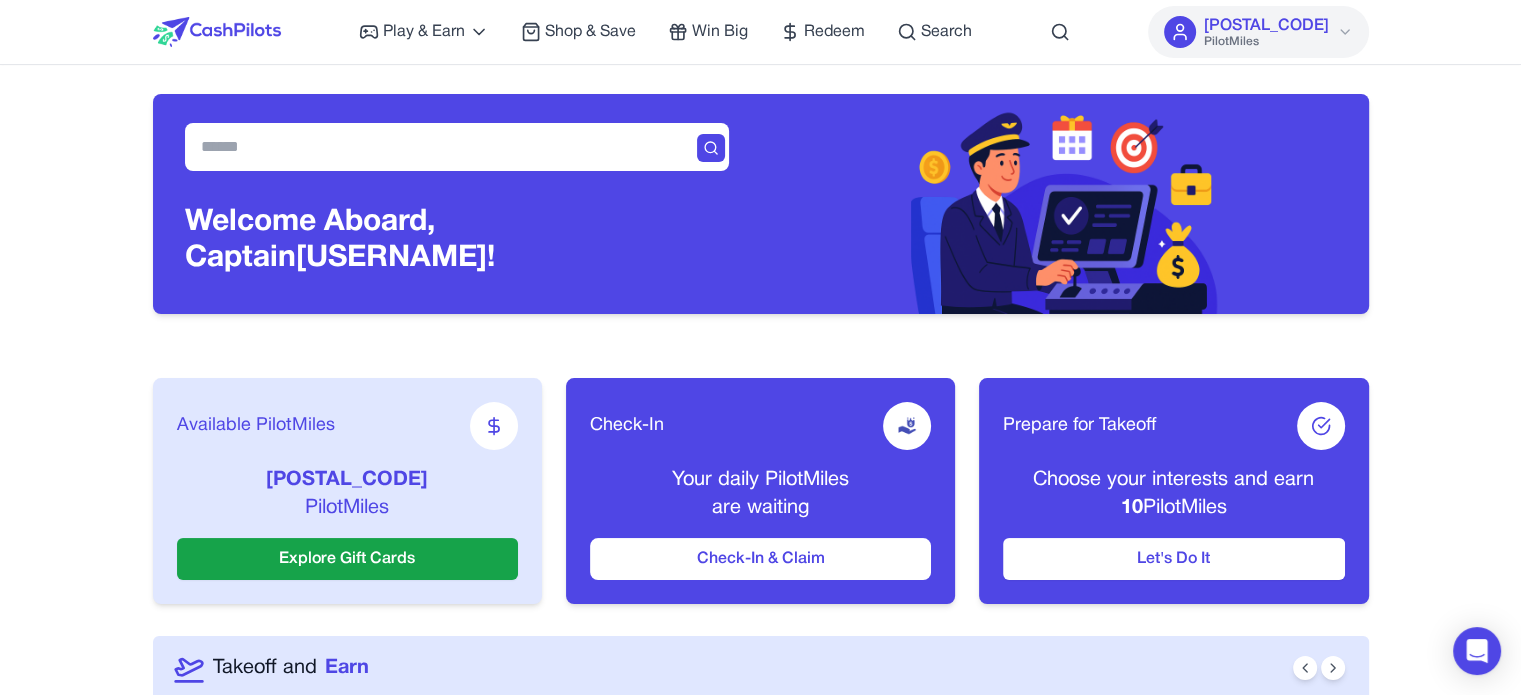 scroll, scrollTop: 0, scrollLeft: 0, axis: both 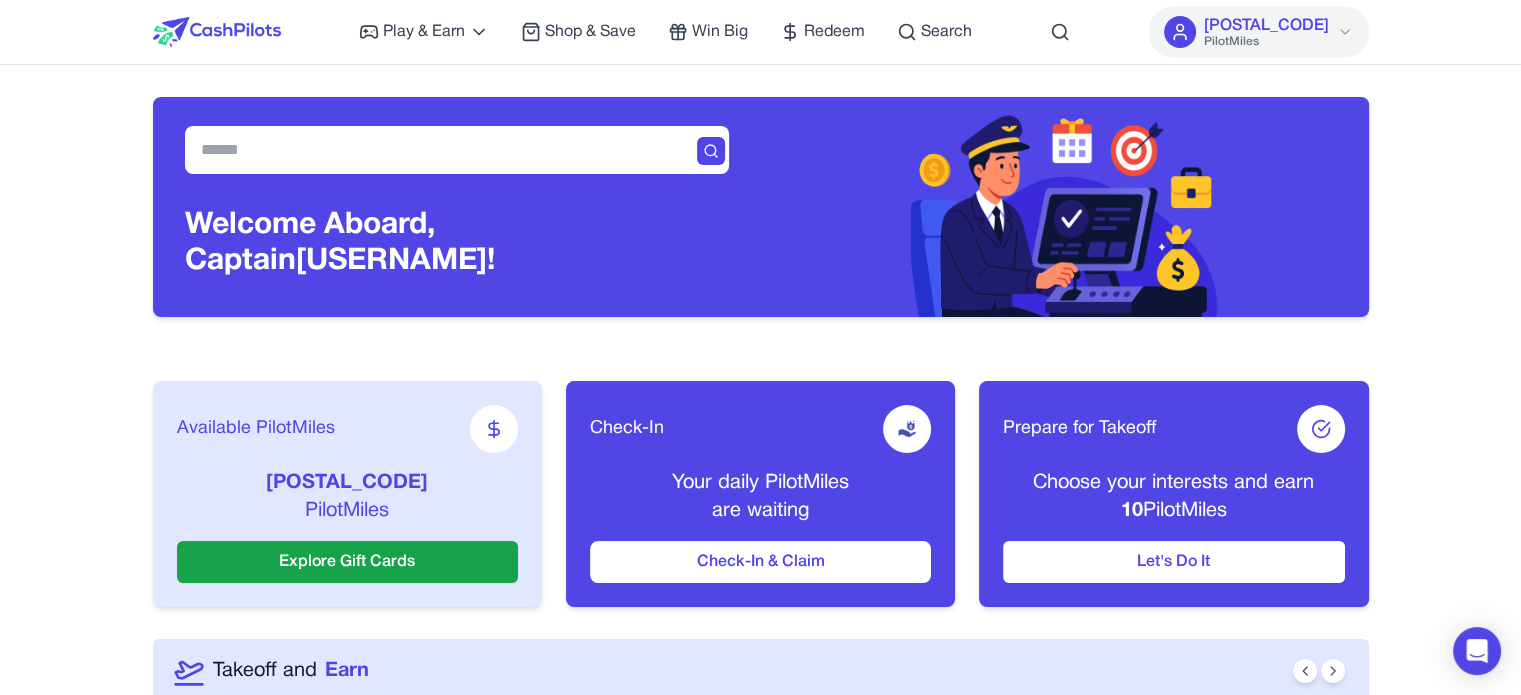 click on "Play & Earn   Play Games Enjoy fun games and earn Try New App Test new app for rewards Answer Surveys Share opinions for PilotMiles Signup & Earn Join service, get rewards Read Articles Learn and earn PilotMiles Shop & Save   Win Big   Redeem   Search   [POSTAL_CODE] PilotMiles Home Play & Earn Shop & Save Win Big Redeem Search [USERNAME] [POSTAL_CODE] PilotMiles Welcome Aboard, Captain  [USERNAME]! Available PilotMiles 10015 PilotMiles Explore Gift Cards Check-In Your daily PilotMiles are waiting Check-In & Claim Prepare for Takeoff Choose your interests and earn 10  PilotMiles Let's Do It Takeoff and Earn Join forces, fly further together! Coming soon Team up Disney World Family Adventure Enter Now VIP Weekend in Las Vegas Enter Now Cancún All-Inclusive Resort Enter Now Play and Earn View All 987  PilotMiles FreeCell Deluxe Social Reach the various levels within 30 days.  New users only. Confirms in 30 days Android Games 70414  PilotMiles Game of Vampires iOS Games 40385  PilotMiles Game of Thrones Android Games 67593 Web Web" at bounding box center (760, 2500) 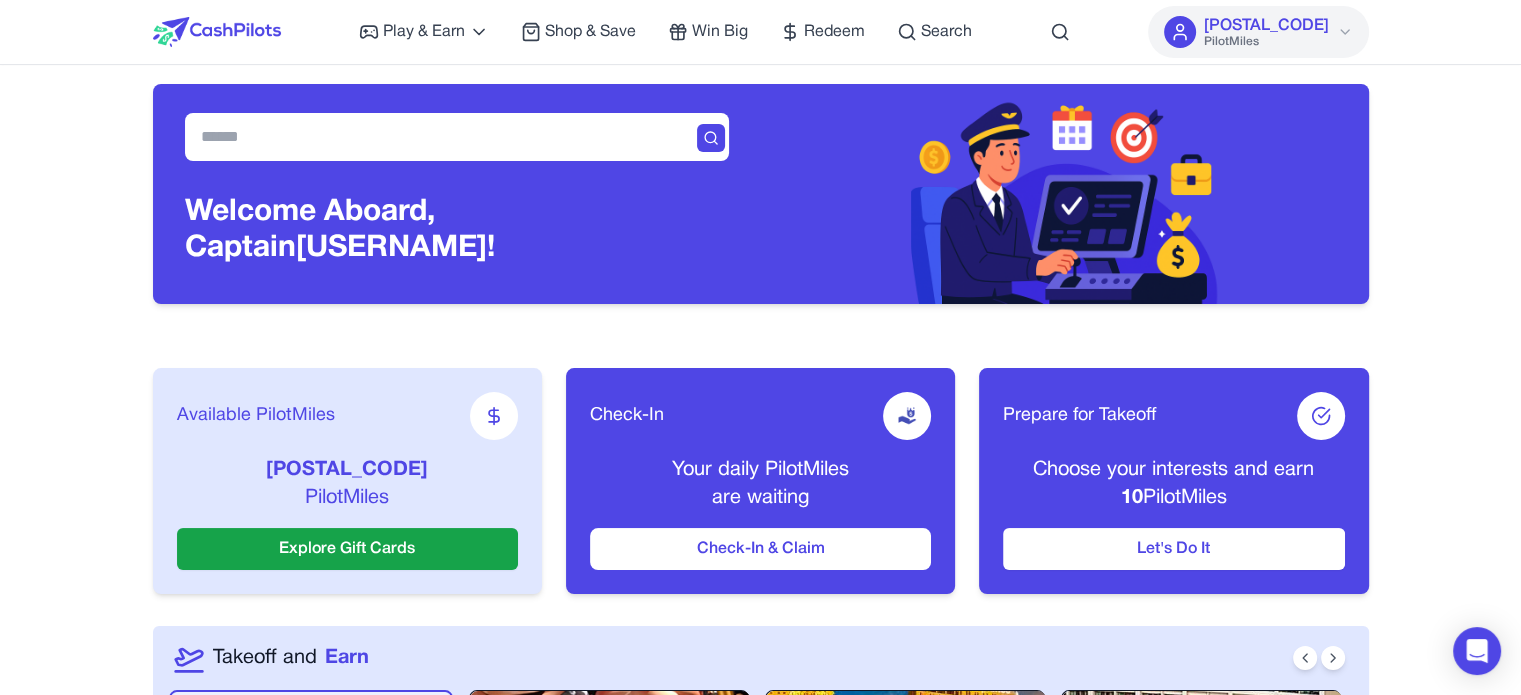 scroll, scrollTop: 0, scrollLeft: 0, axis: both 